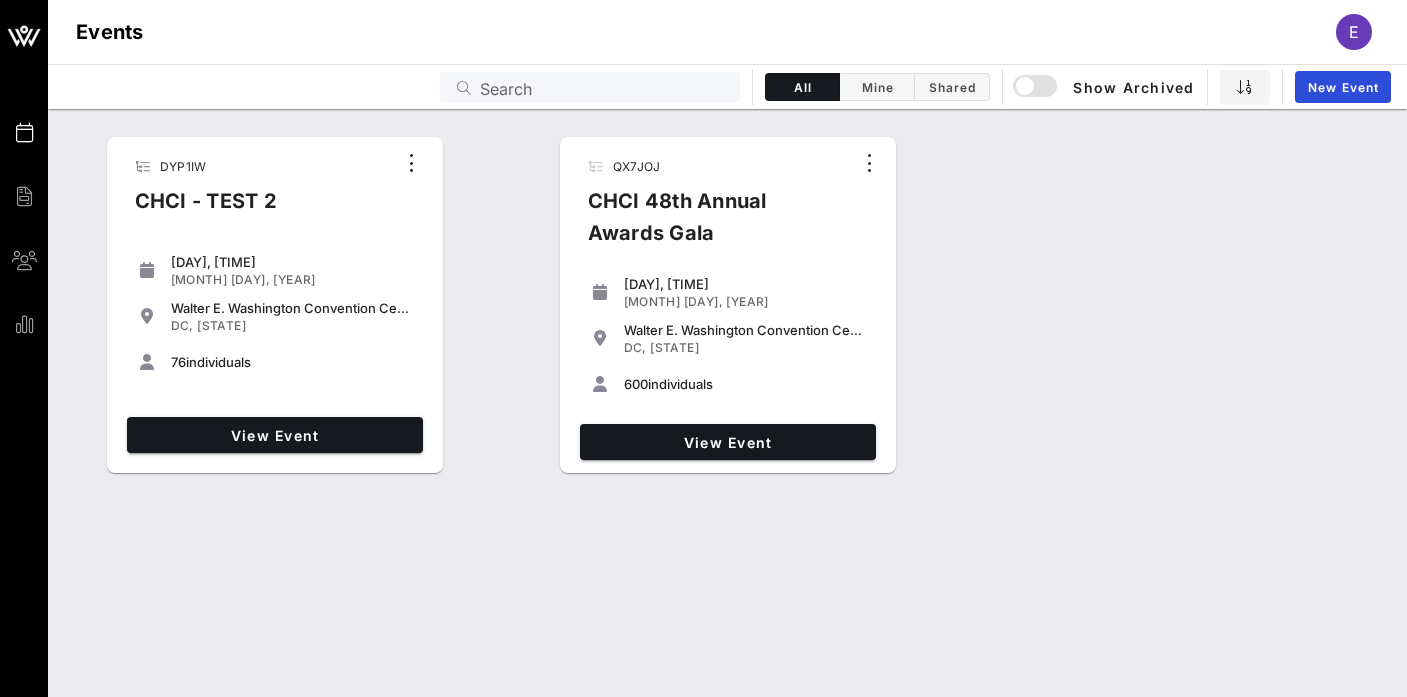 scroll, scrollTop: 0, scrollLeft: 0, axis: both 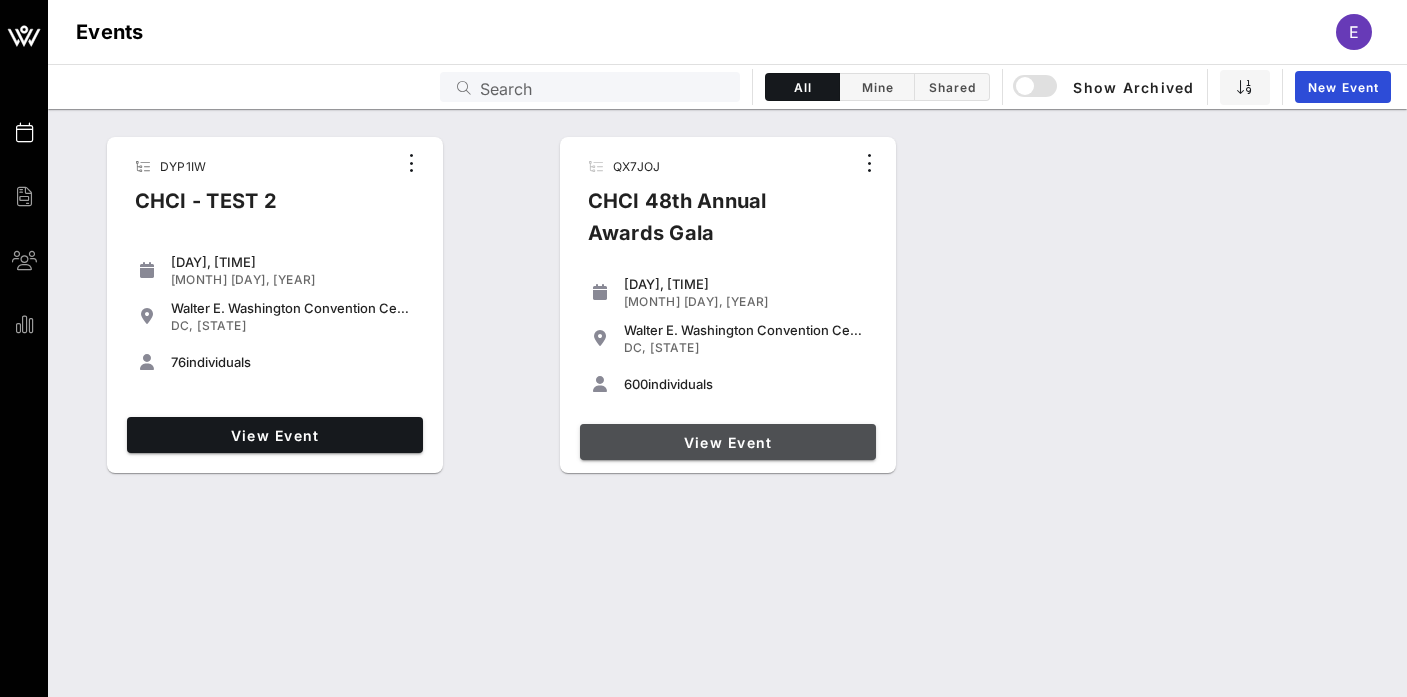 click on "View Event" at bounding box center [728, 442] 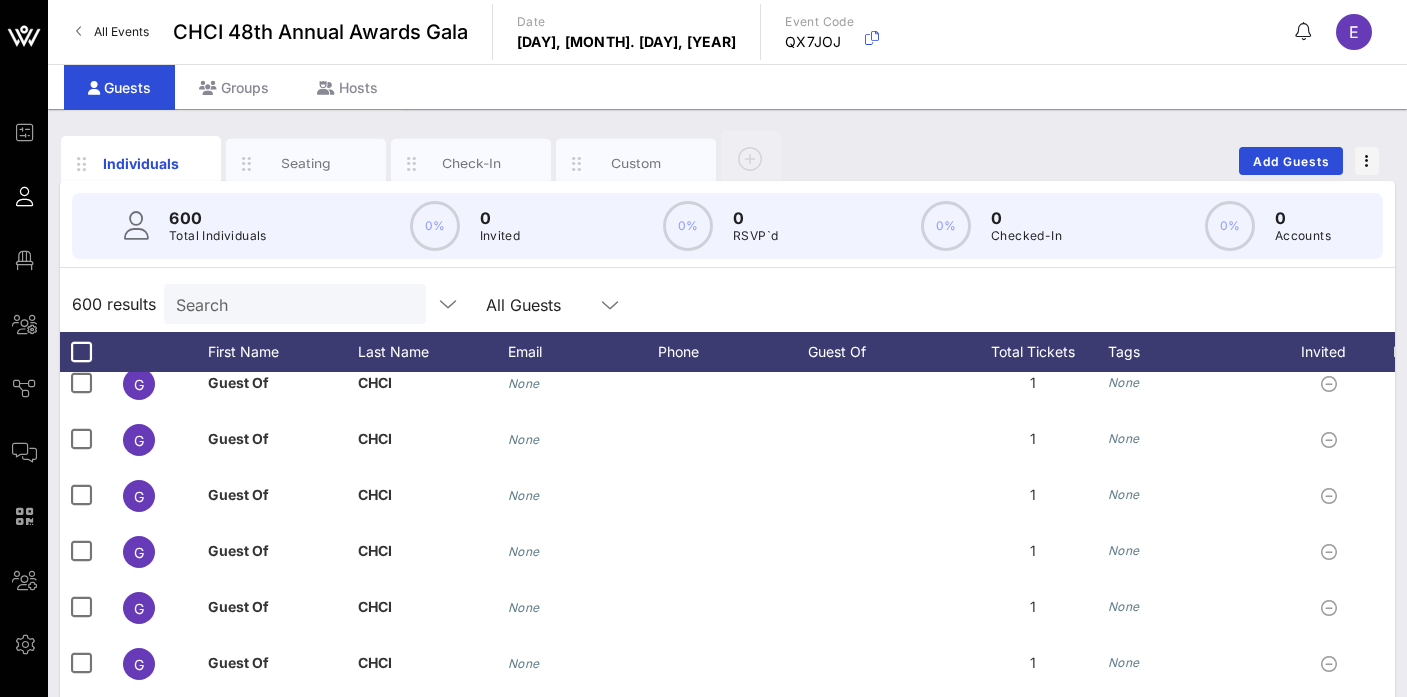 scroll, scrollTop: 0, scrollLeft: 0, axis: both 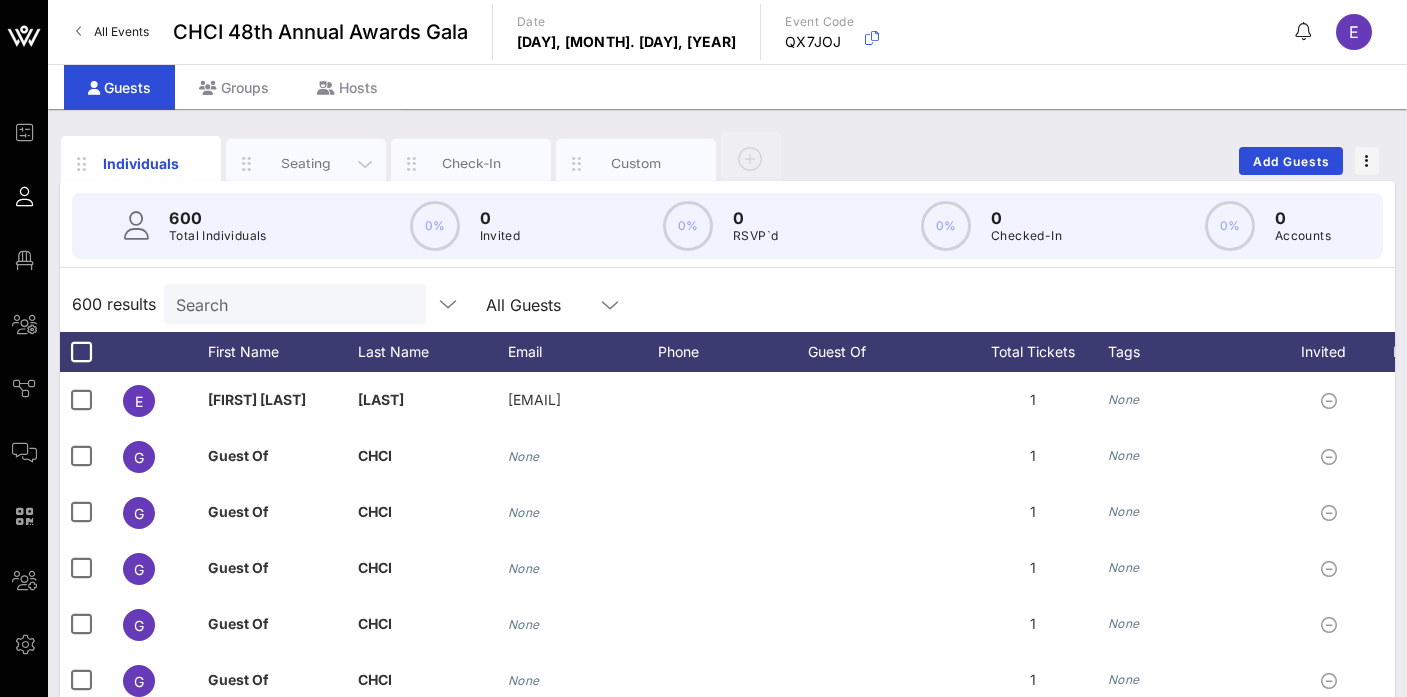 click on "Seating" at bounding box center [306, 164] 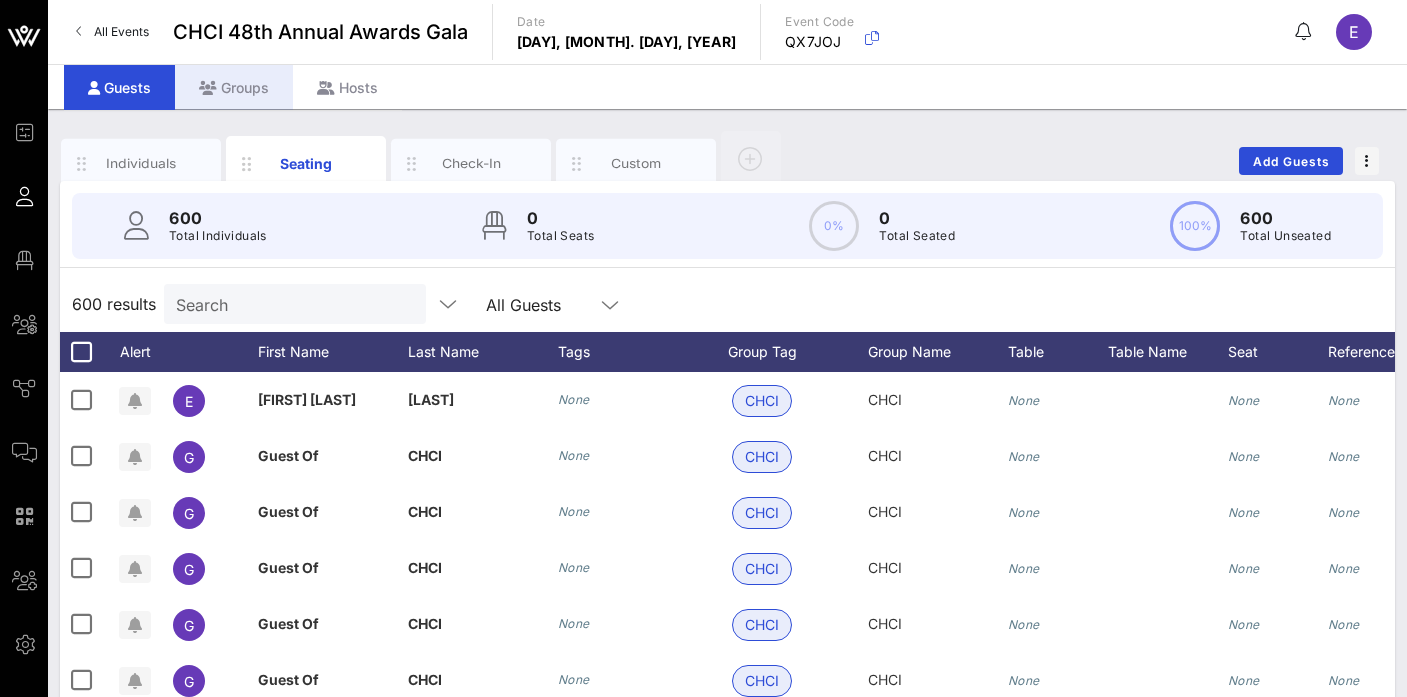 click on "Groups" at bounding box center [234, 87] 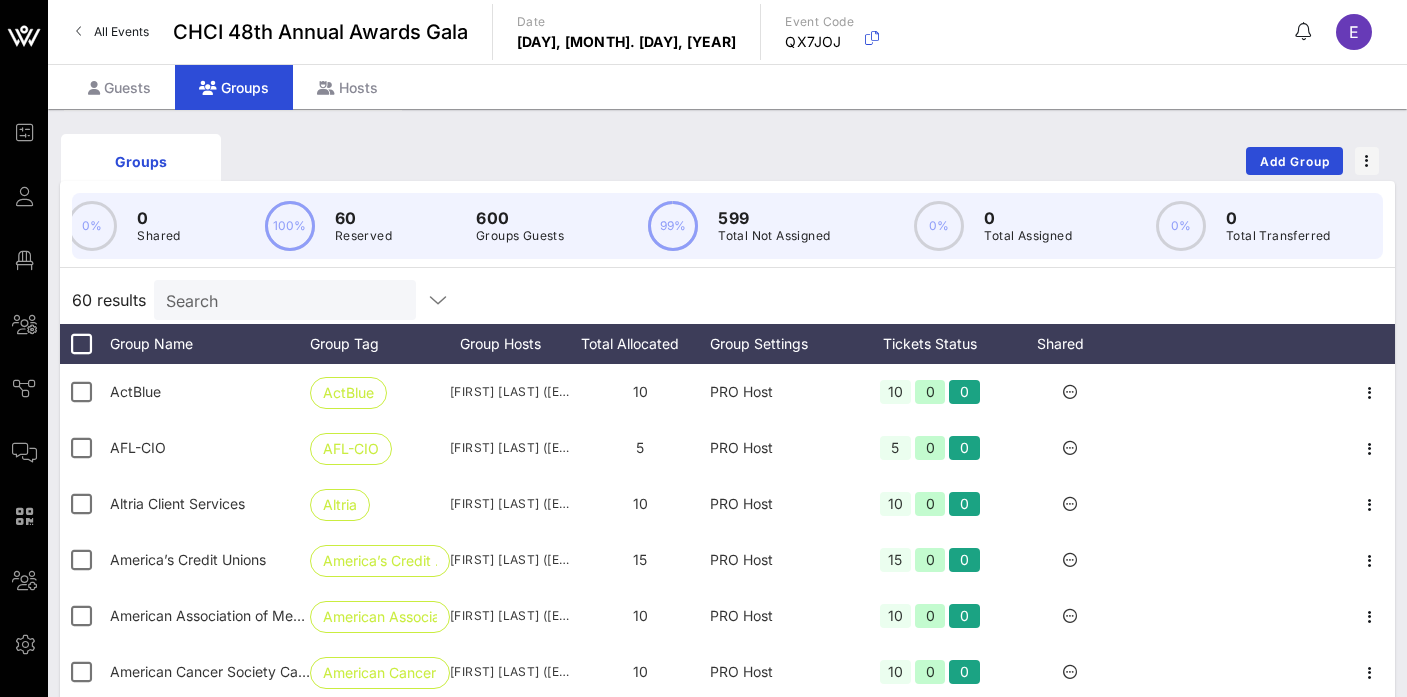scroll, scrollTop: 0, scrollLeft: 0, axis: both 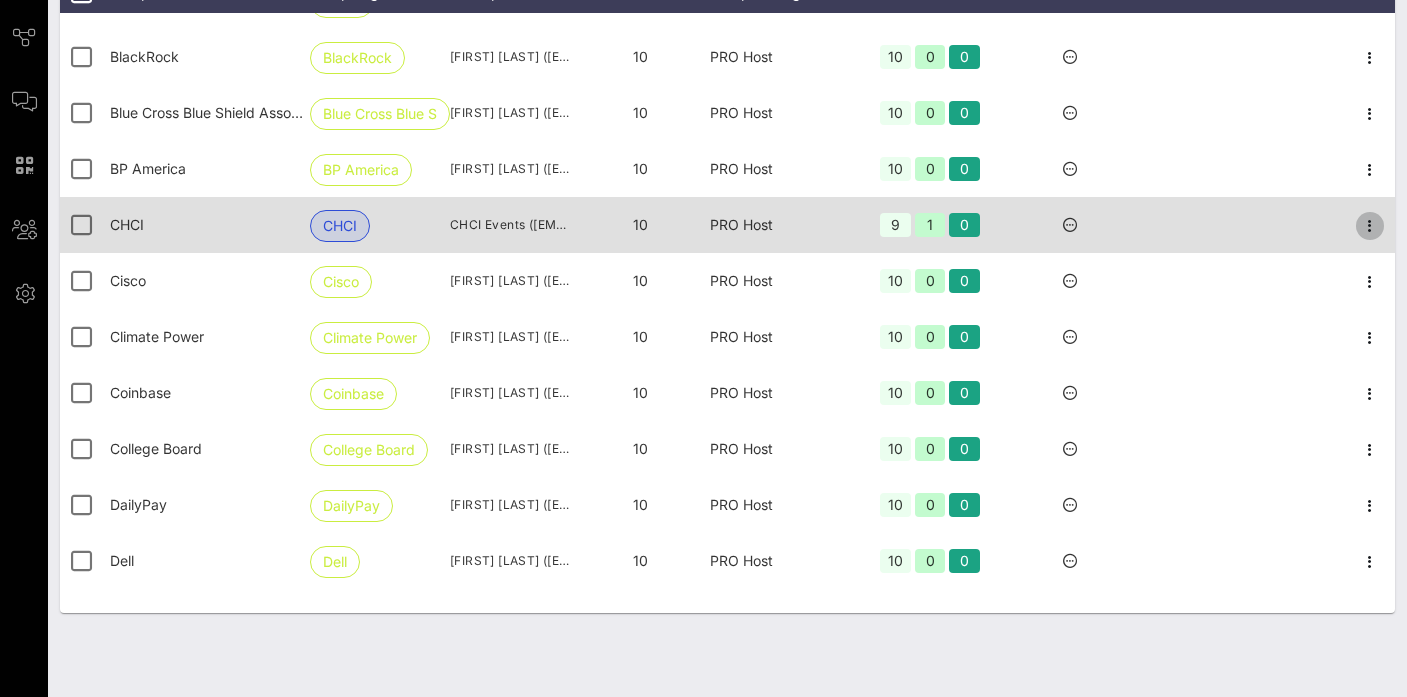 click at bounding box center [1370, 2] 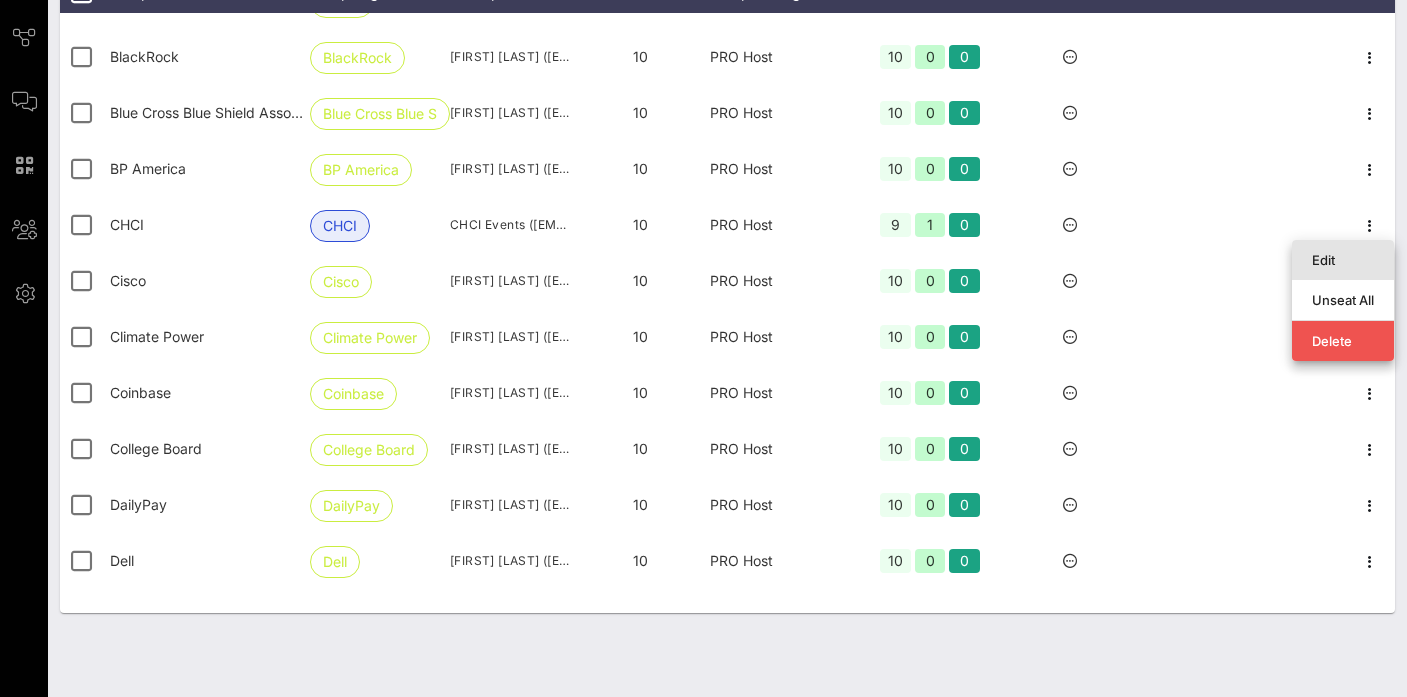 click on "Edit" at bounding box center (1343, 260) 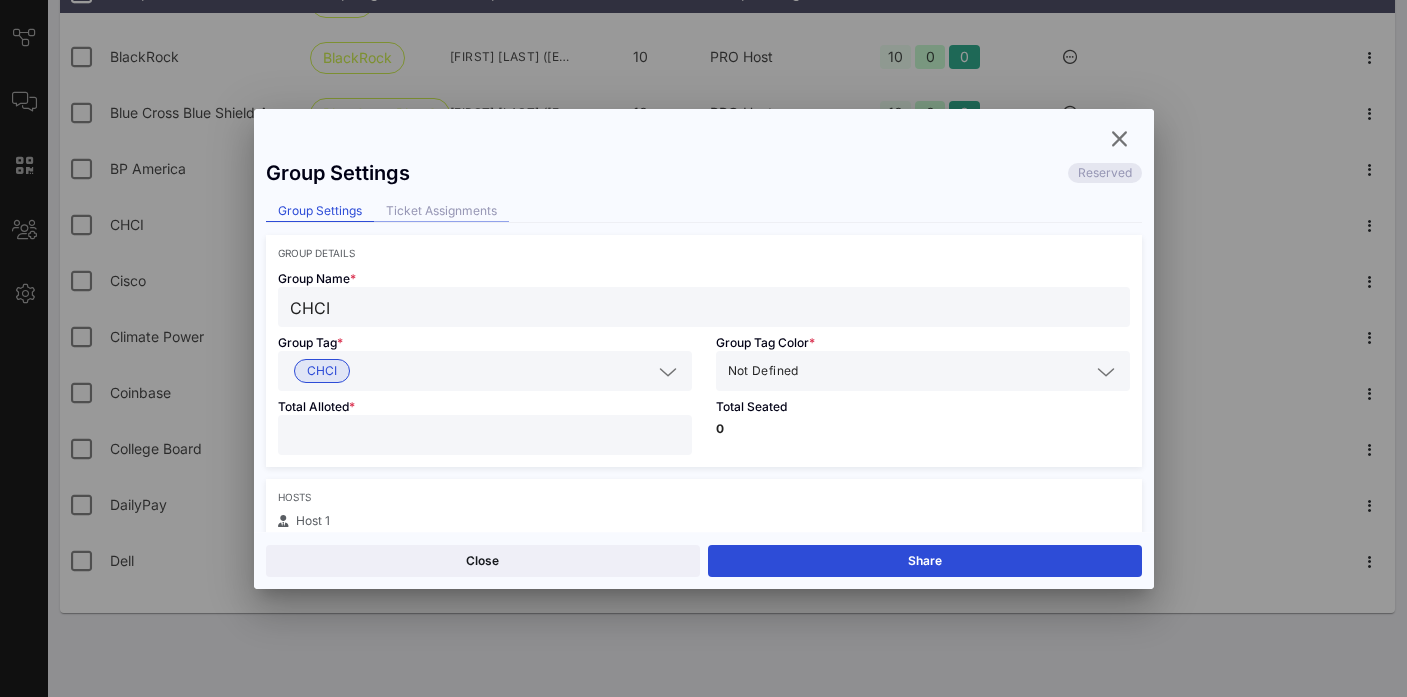 click on "Ticket Assignments" at bounding box center (441, 211) 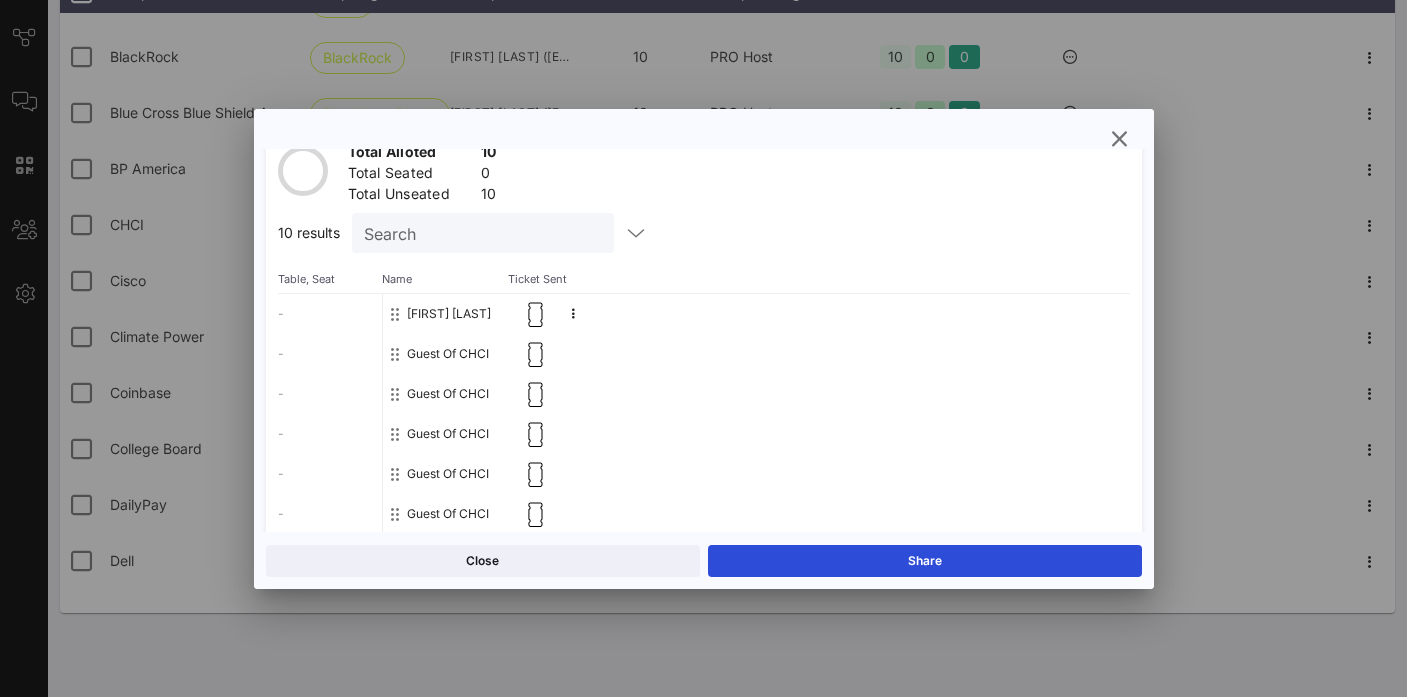 scroll, scrollTop: 123, scrollLeft: 0, axis: vertical 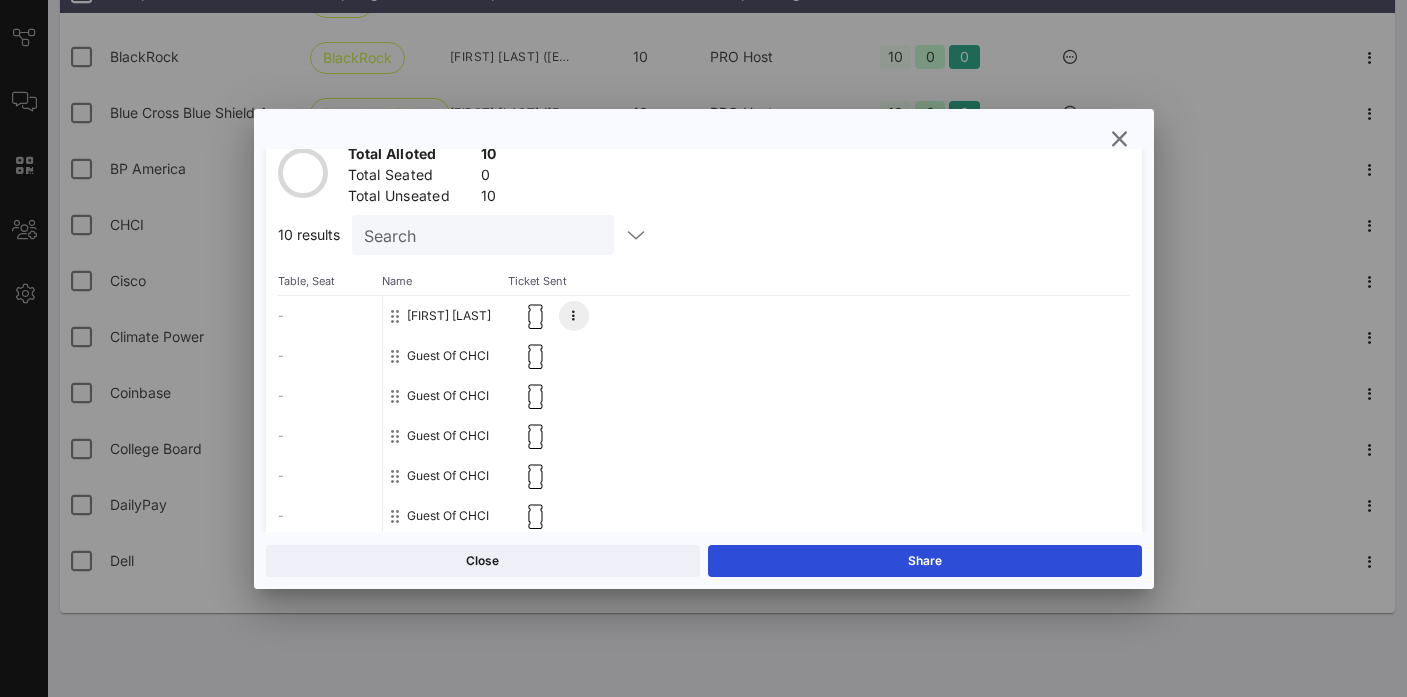 click at bounding box center [574, 316] 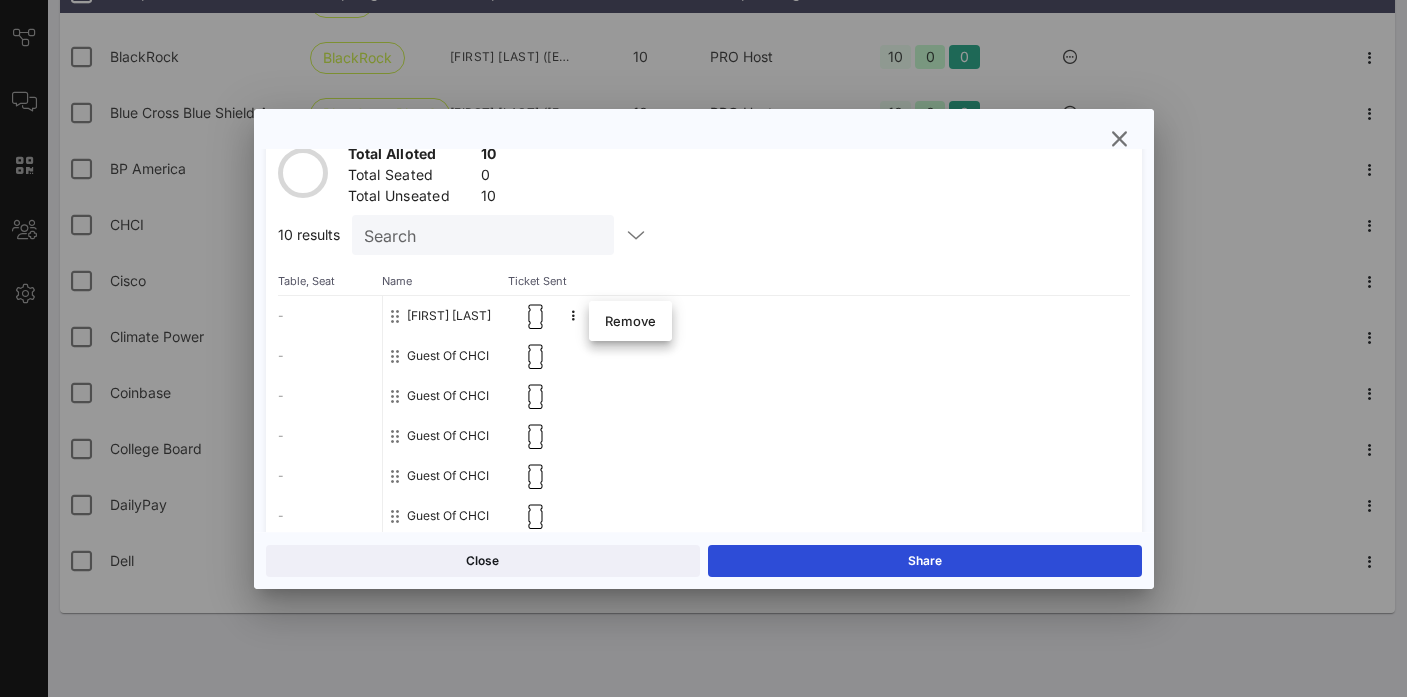 click on "10 results   Search" at bounding box center [704, 235] 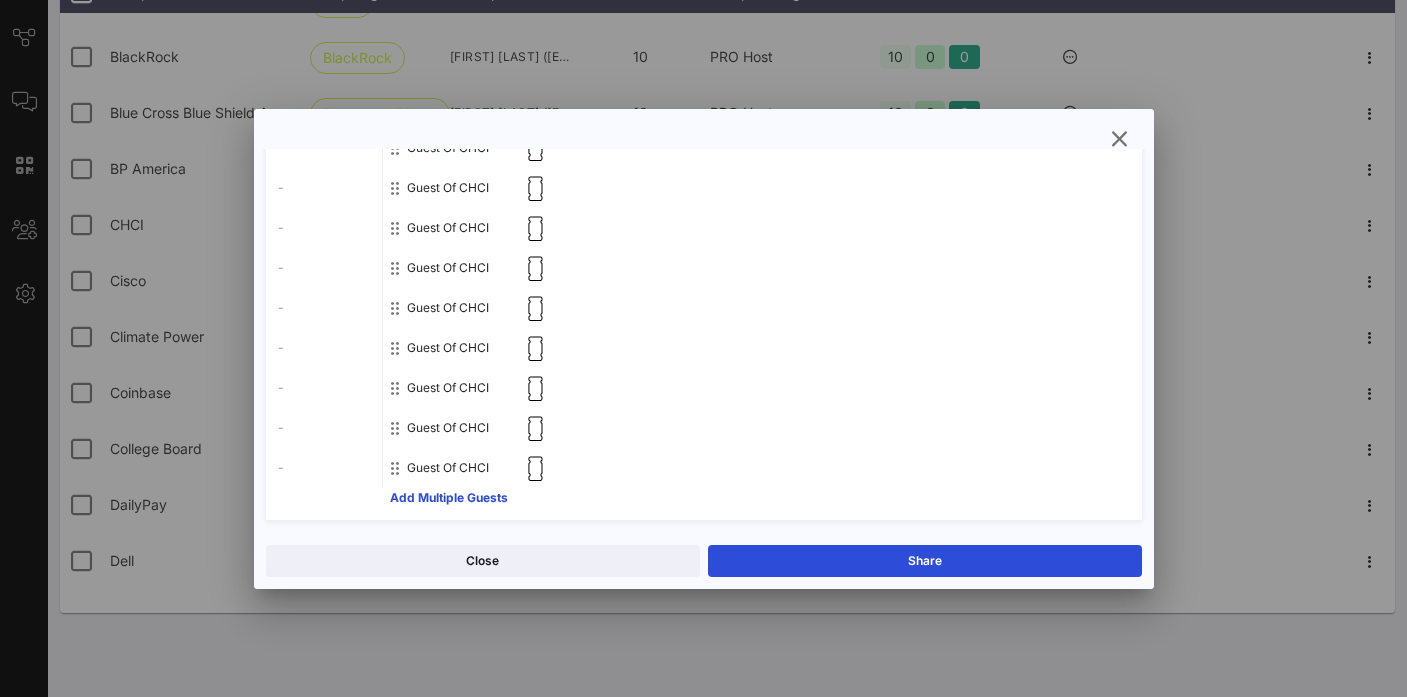 scroll, scrollTop: 0, scrollLeft: 0, axis: both 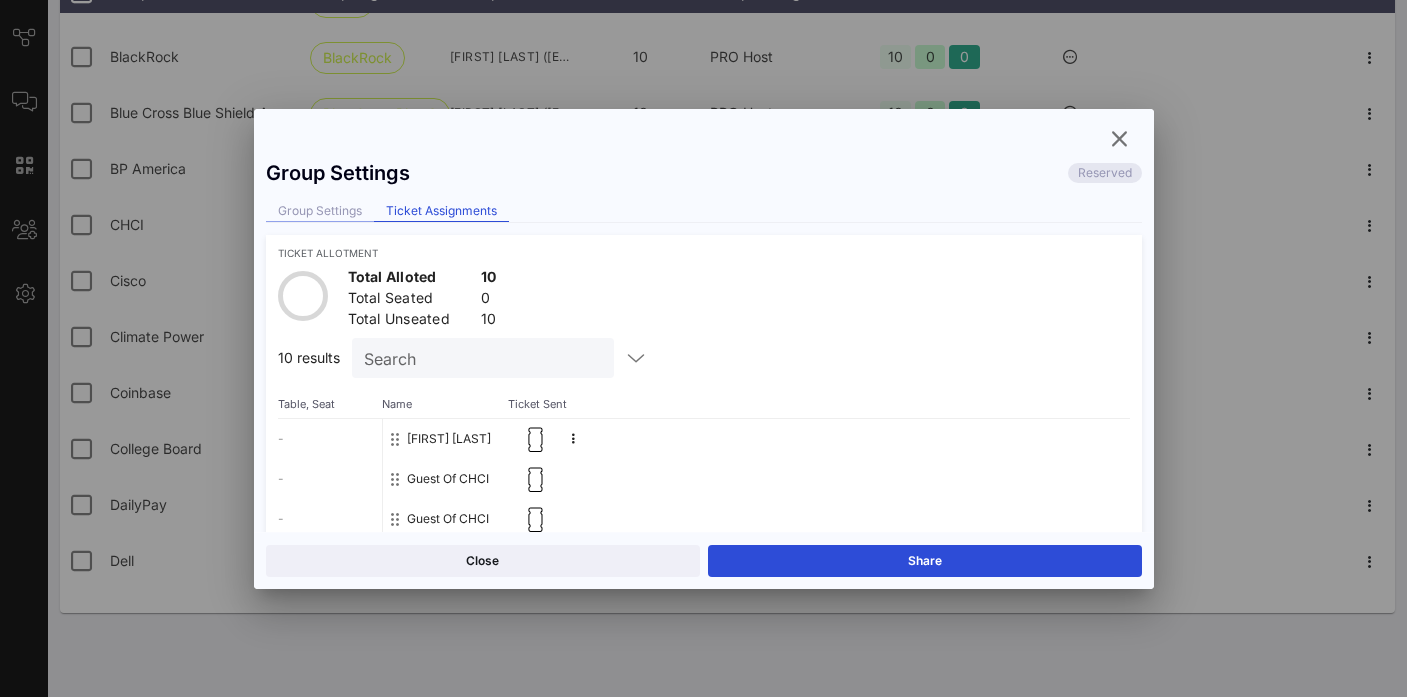 click on "Group Settings" at bounding box center (320, 211) 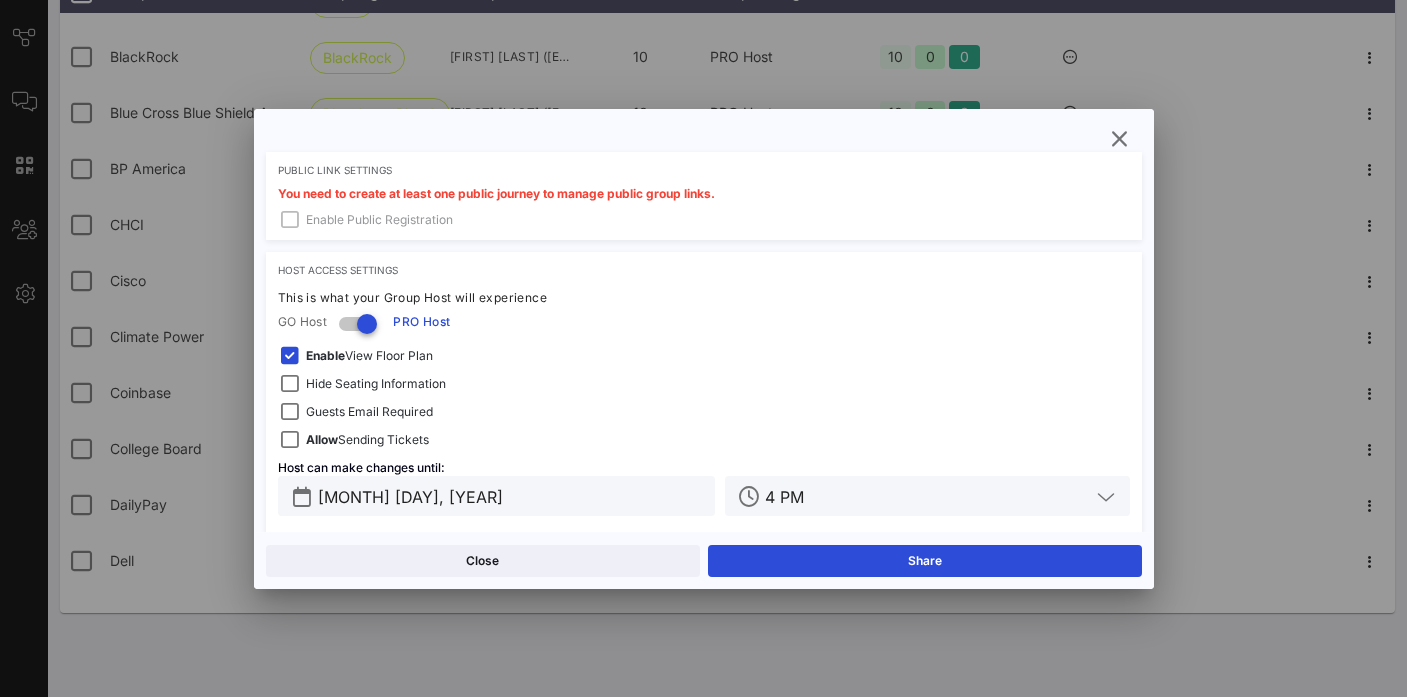 scroll, scrollTop: 587, scrollLeft: 0, axis: vertical 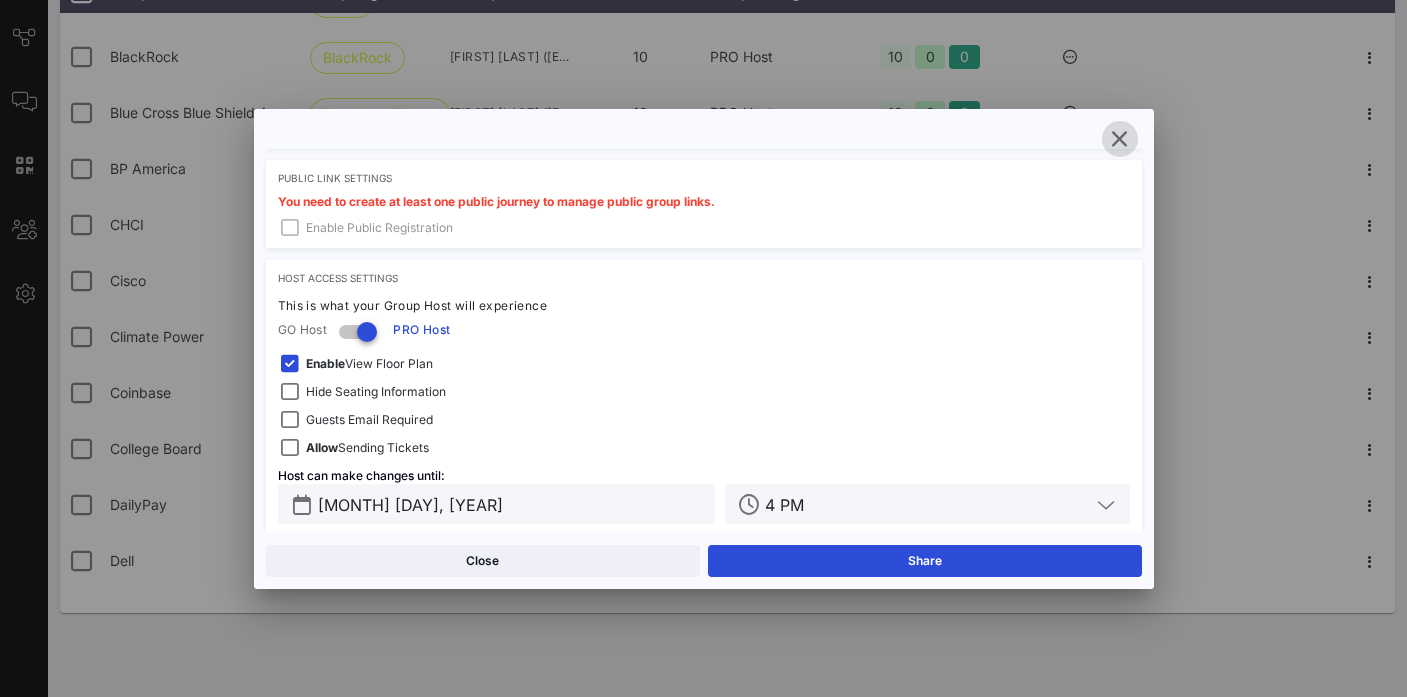 click at bounding box center (1120, 139) 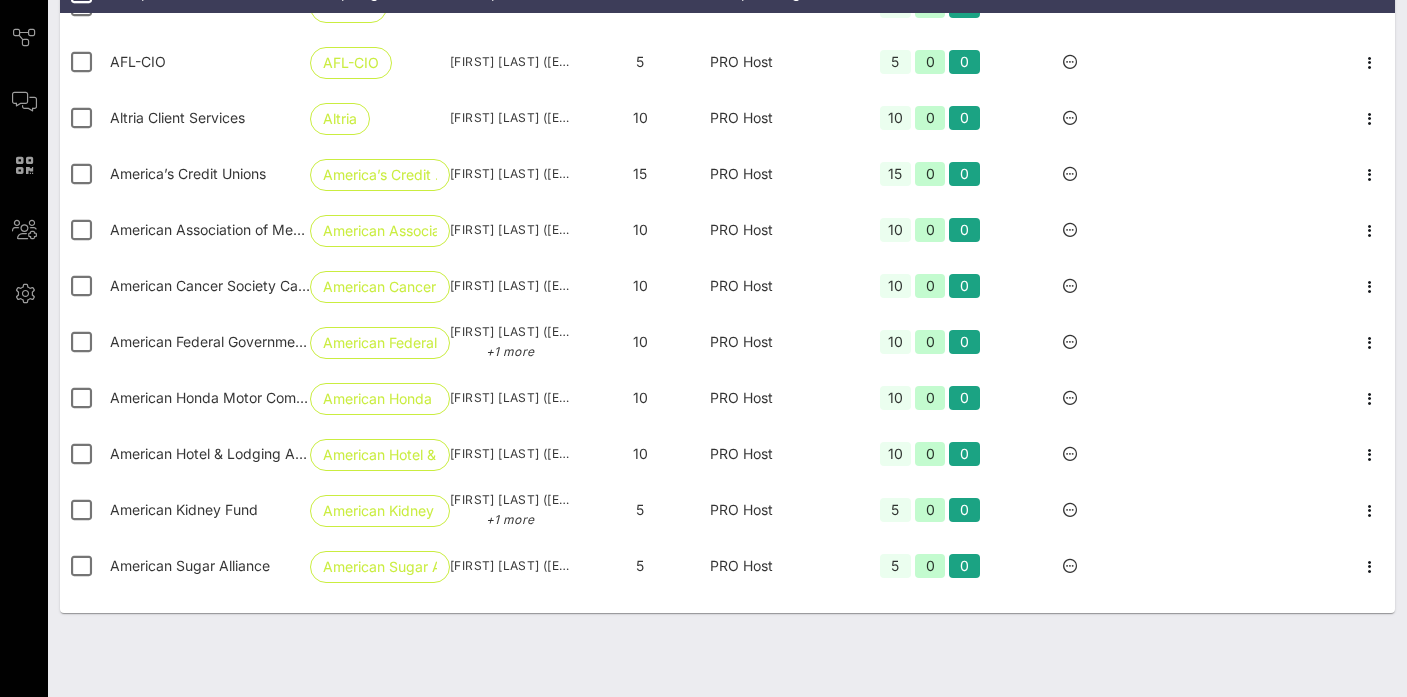 scroll, scrollTop: 0, scrollLeft: 0, axis: both 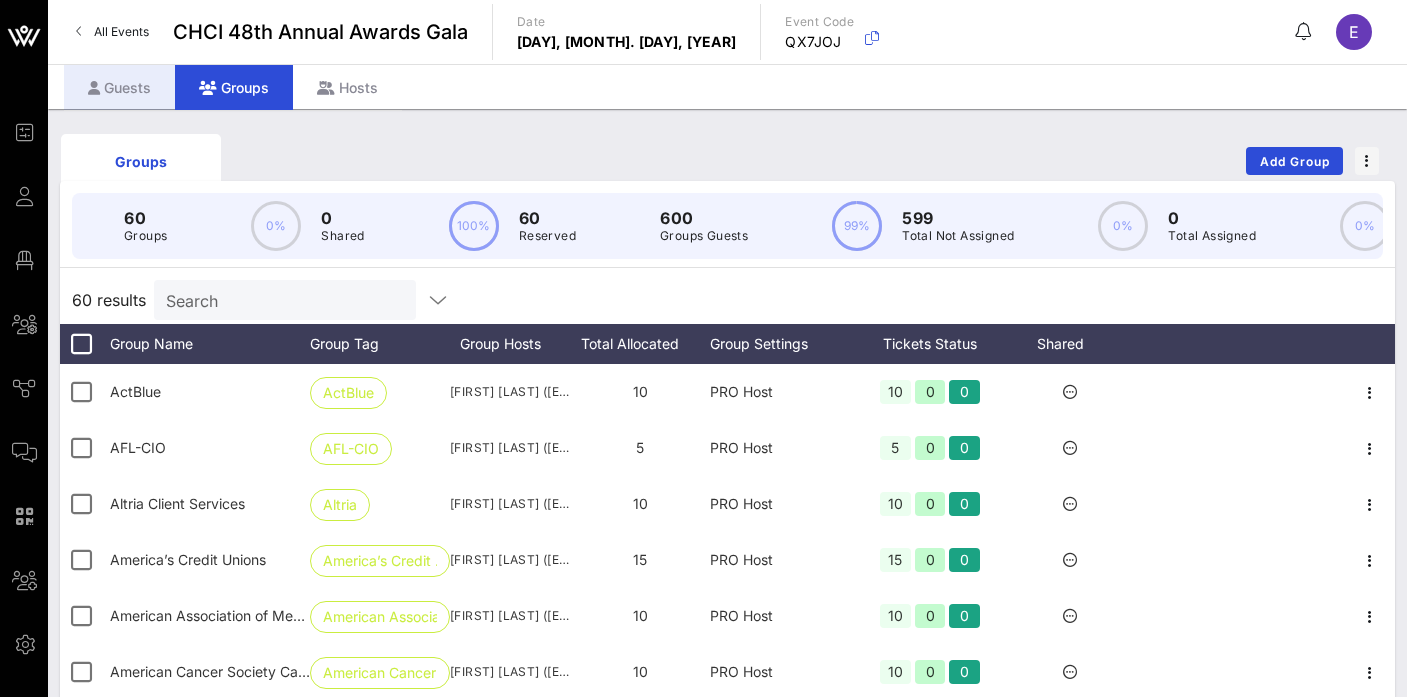 click at bounding box center [94, 88] 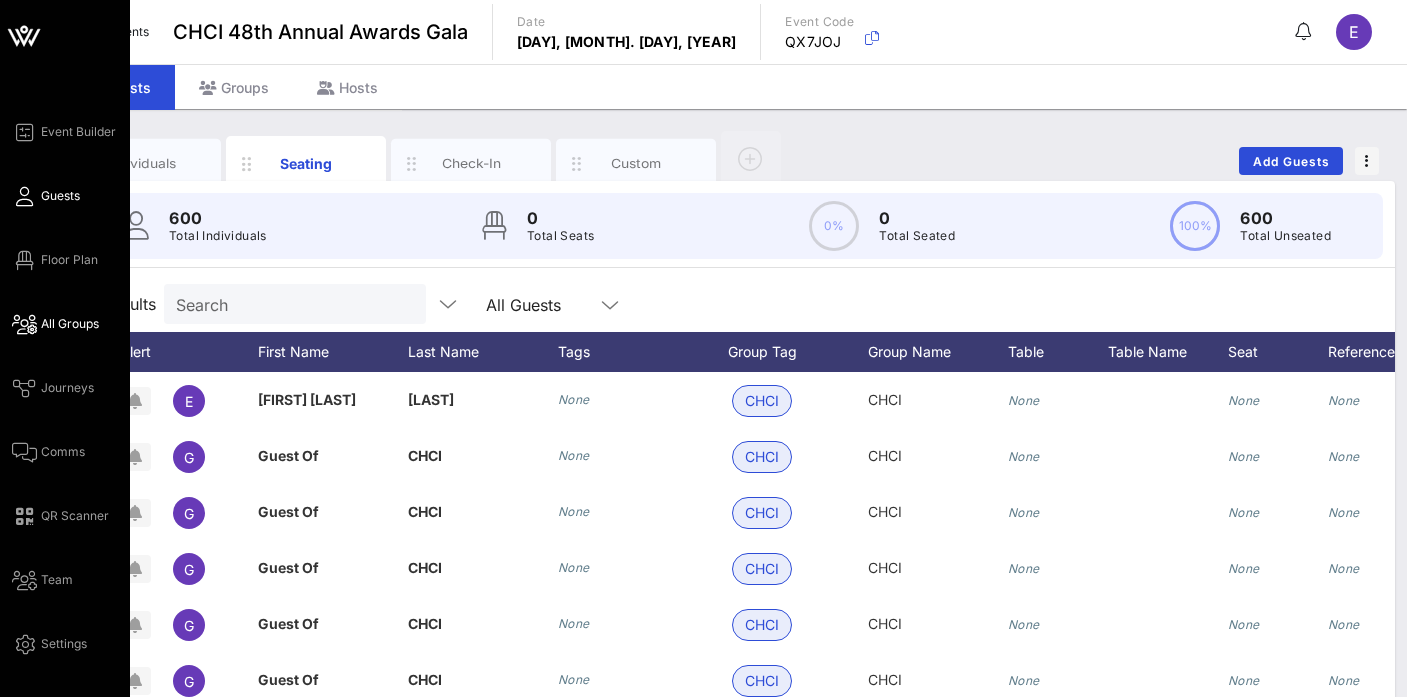 click on "All Groups" at bounding box center (70, 324) 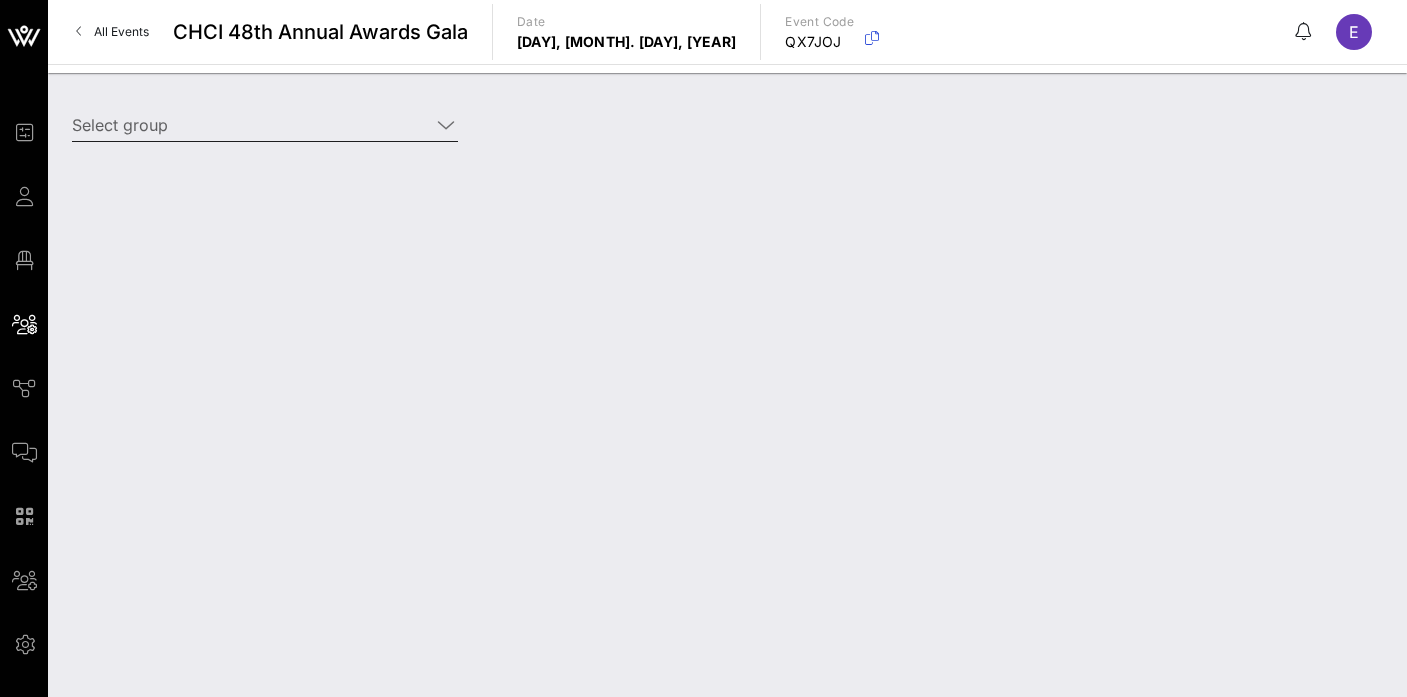 click at bounding box center (446, 125) 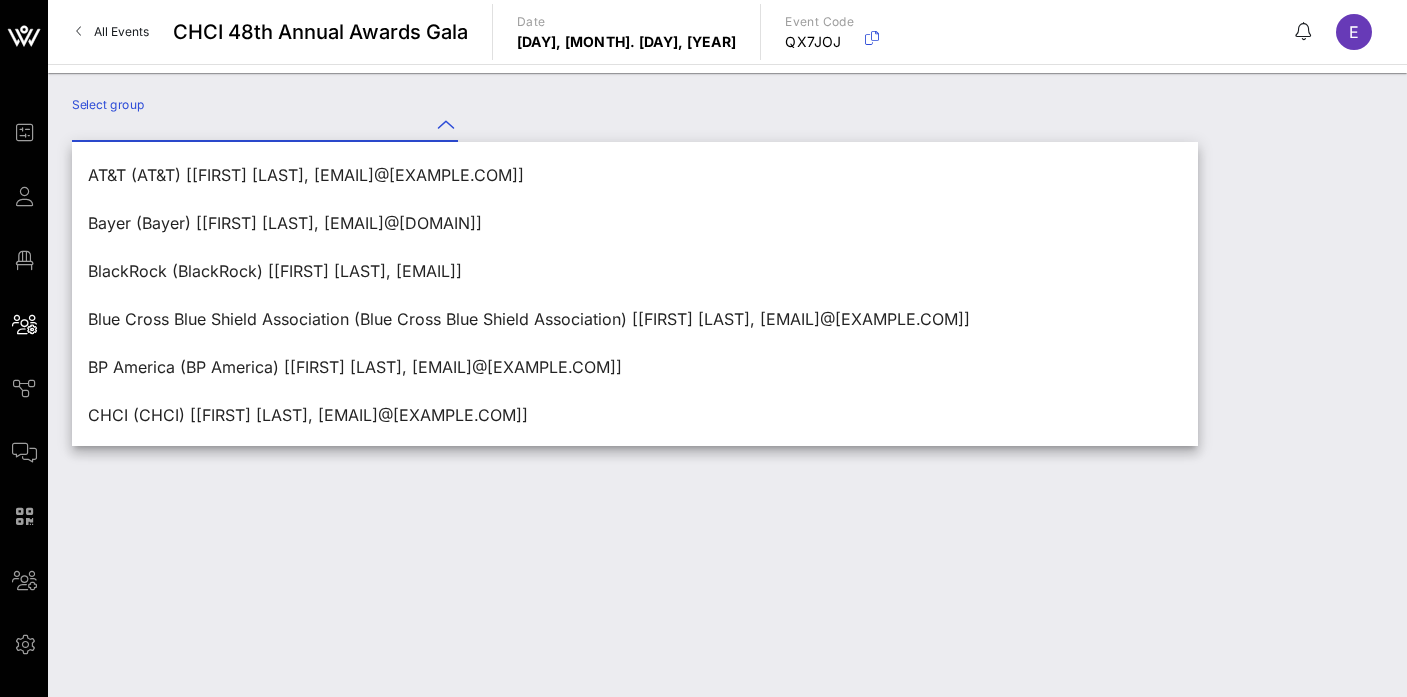 scroll, scrollTop: 586, scrollLeft: 0, axis: vertical 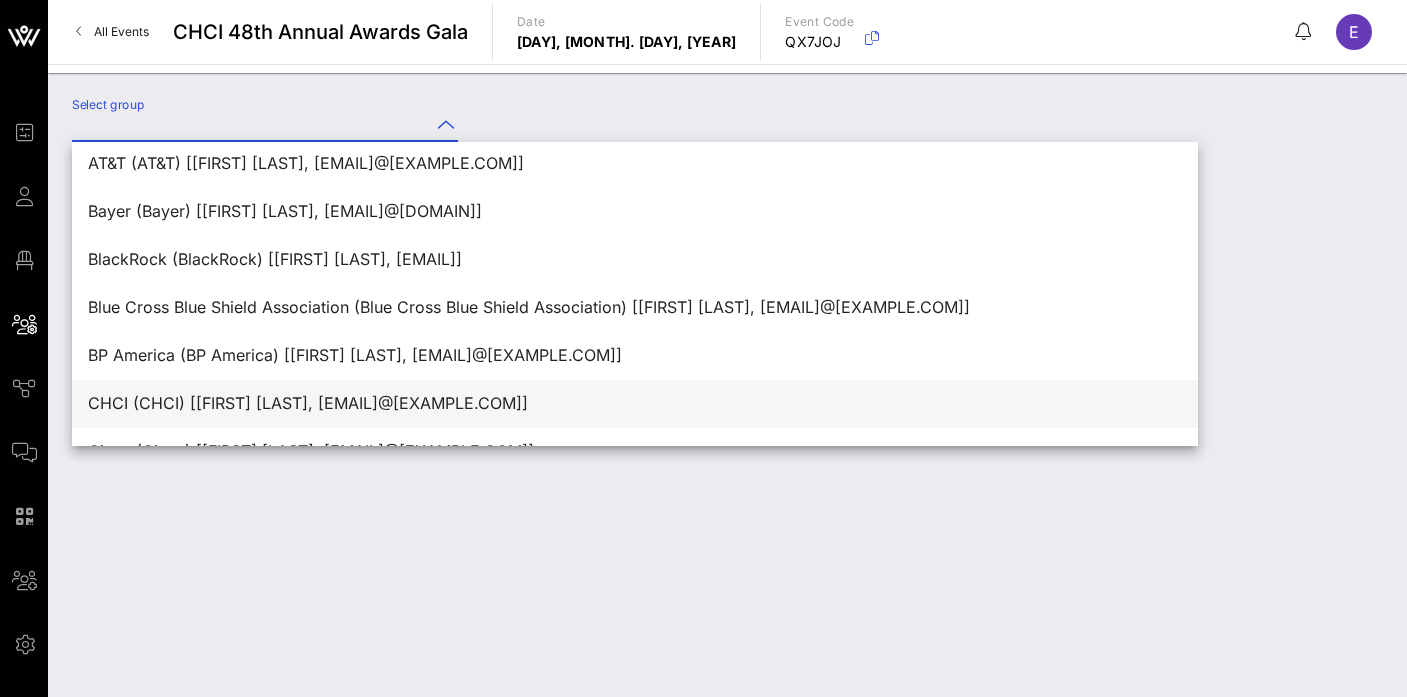 click on "CHCI (CHCI) [[FIRST] [LAST], [EMAIL]@[EXAMPLE.COM]]" at bounding box center [635, 403] 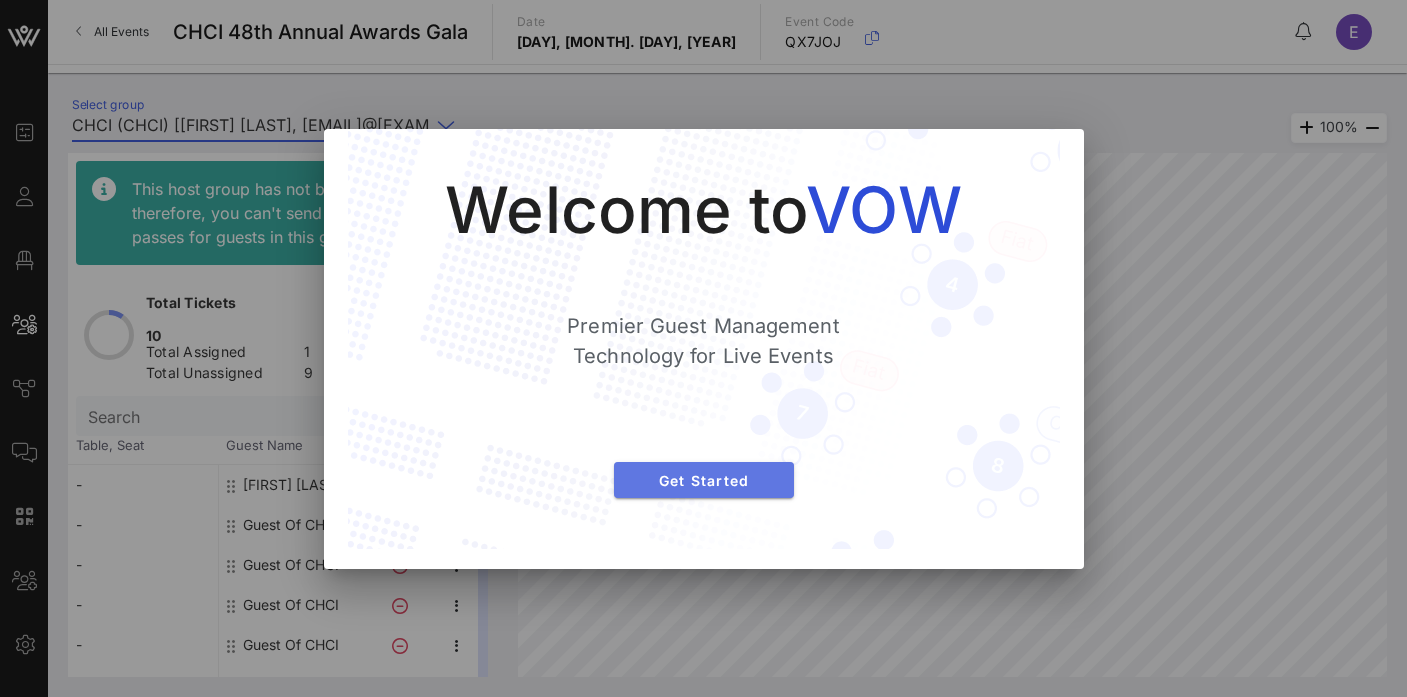click on "Get Started" at bounding box center [704, 480] 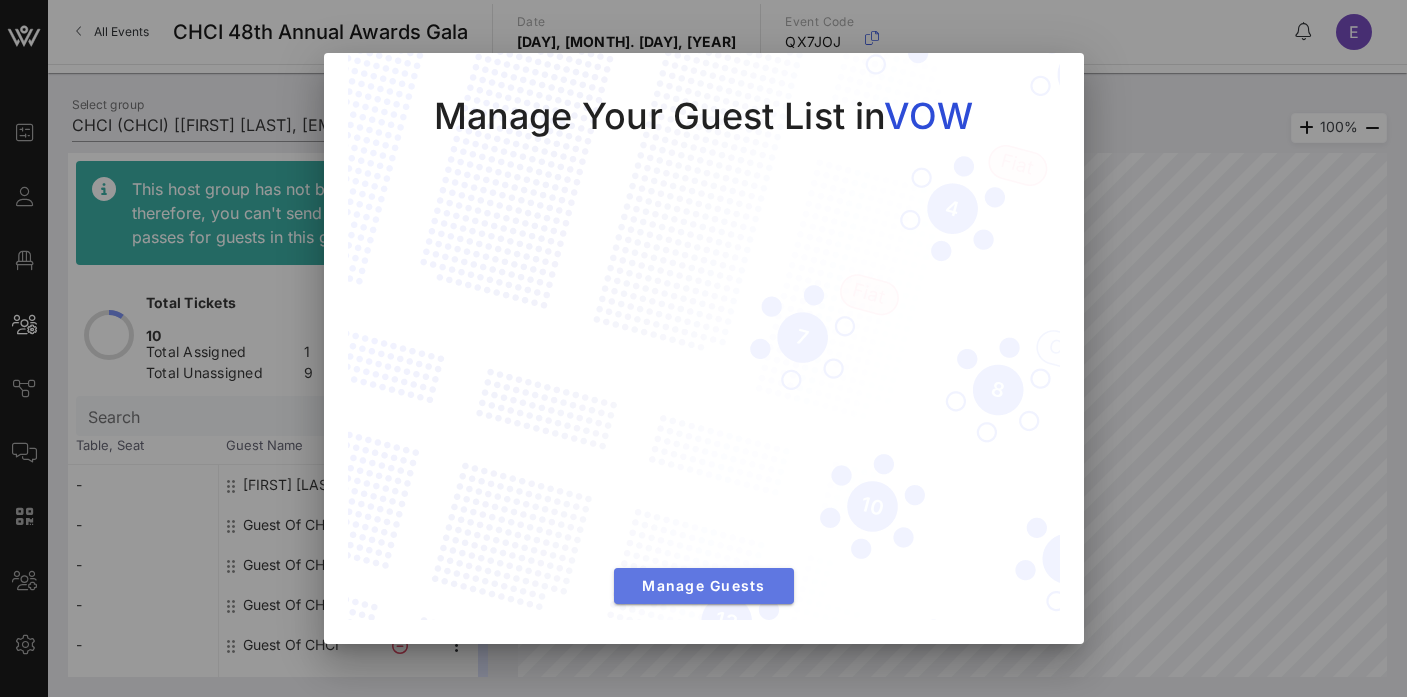 click on "Manage Guests" at bounding box center [704, 585] 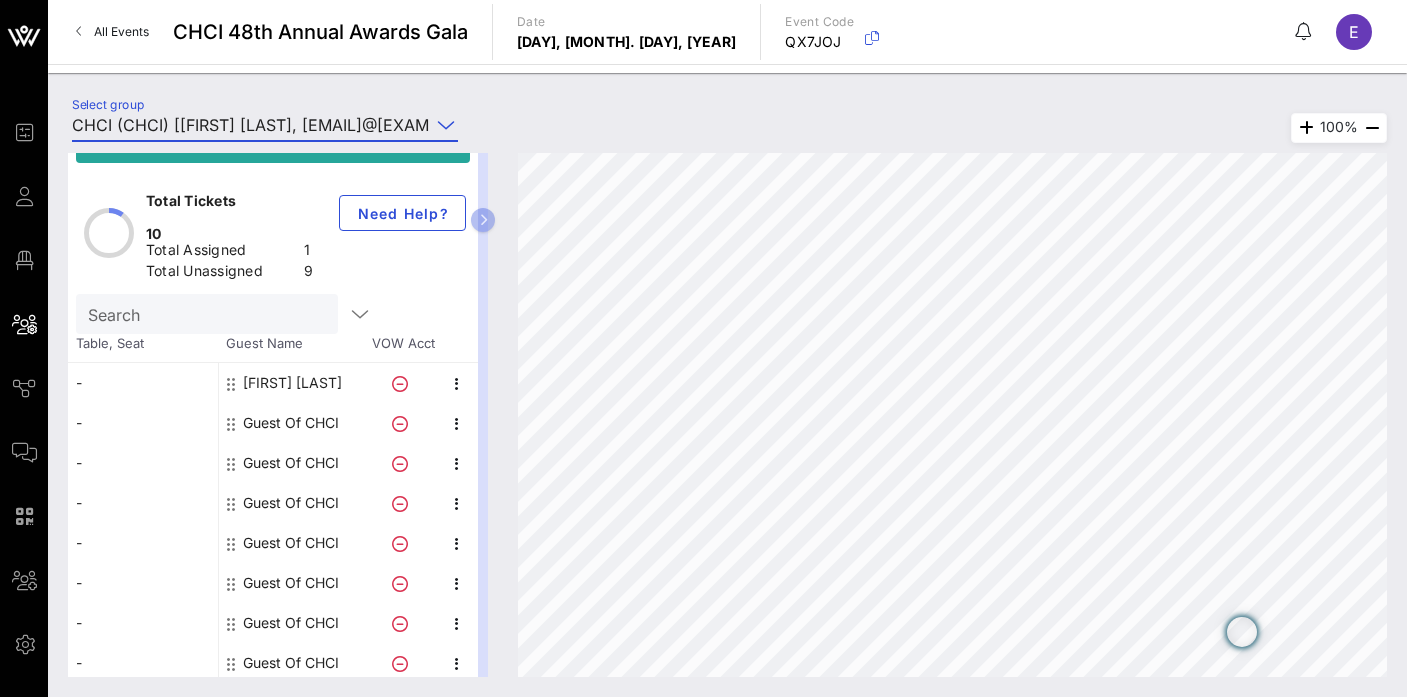 scroll, scrollTop: 159, scrollLeft: 0, axis: vertical 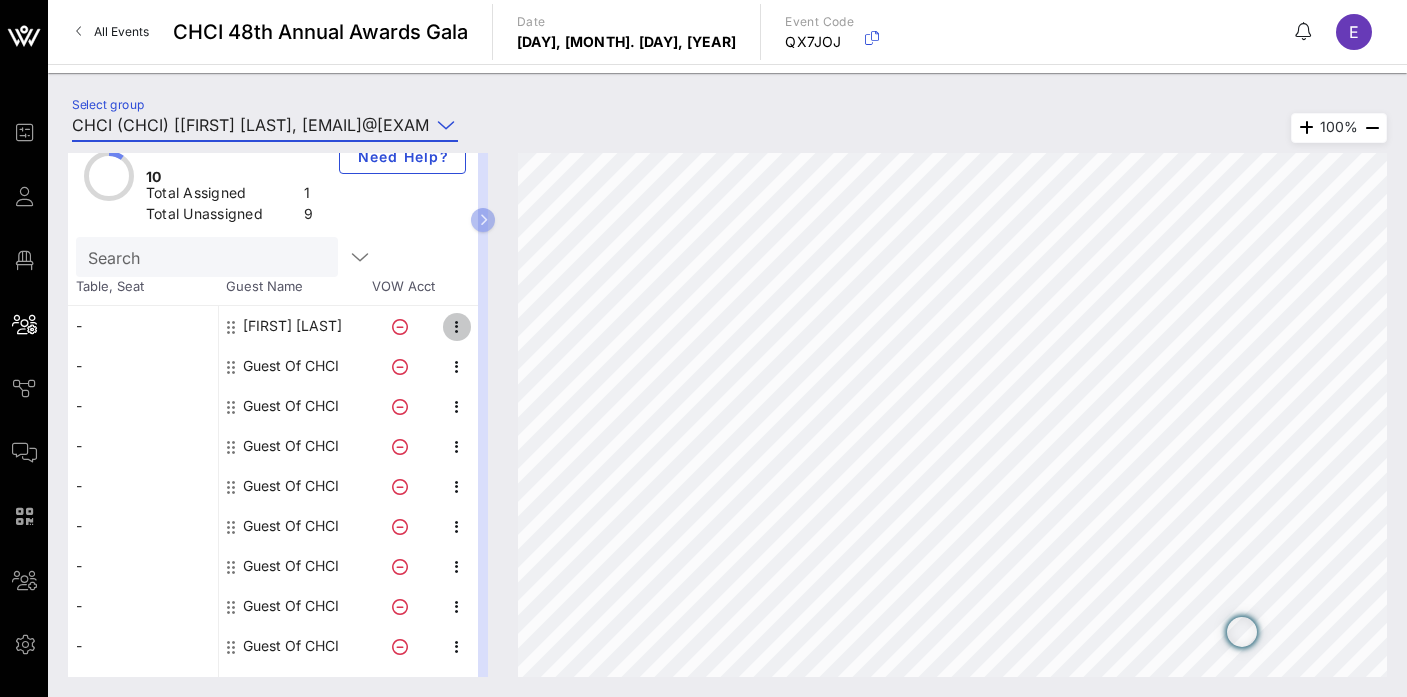 click at bounding box center (457, 327) 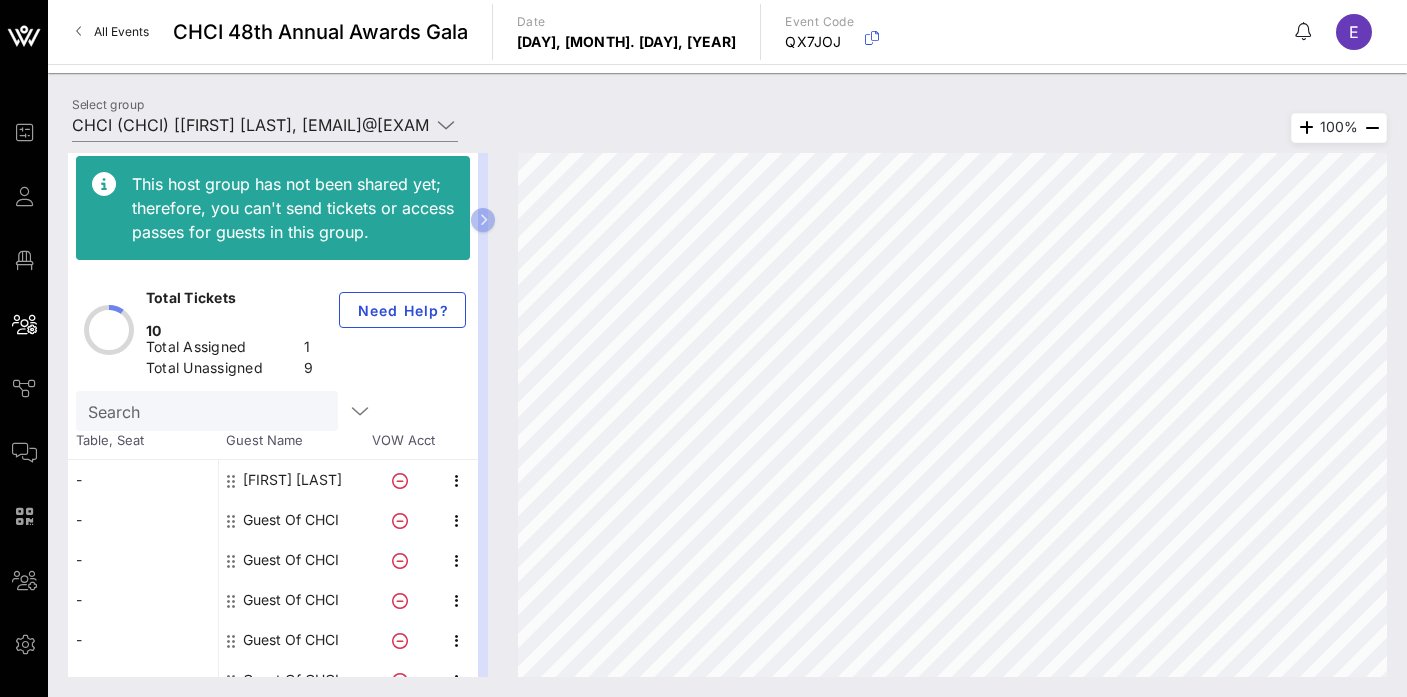scroll, scrollTop: 0, scrollLeft: 0, axis: both 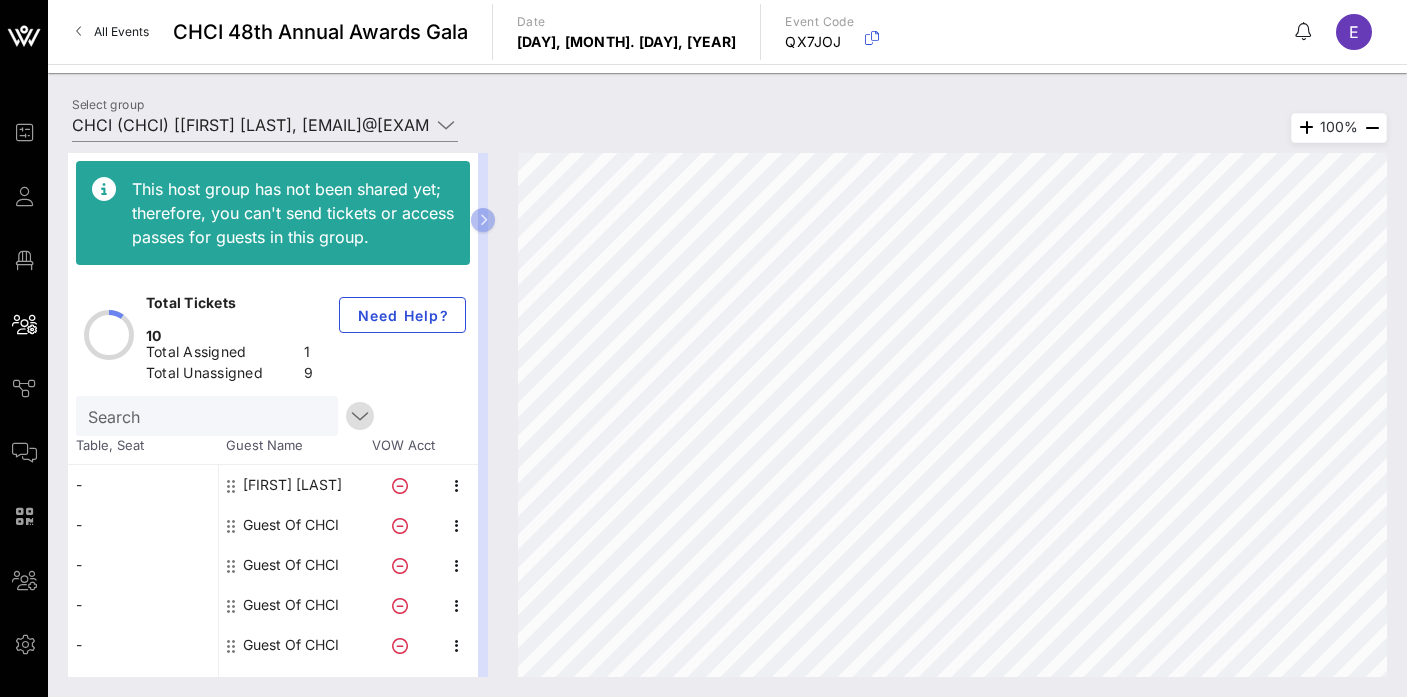 click at bounding box center [360, 416] 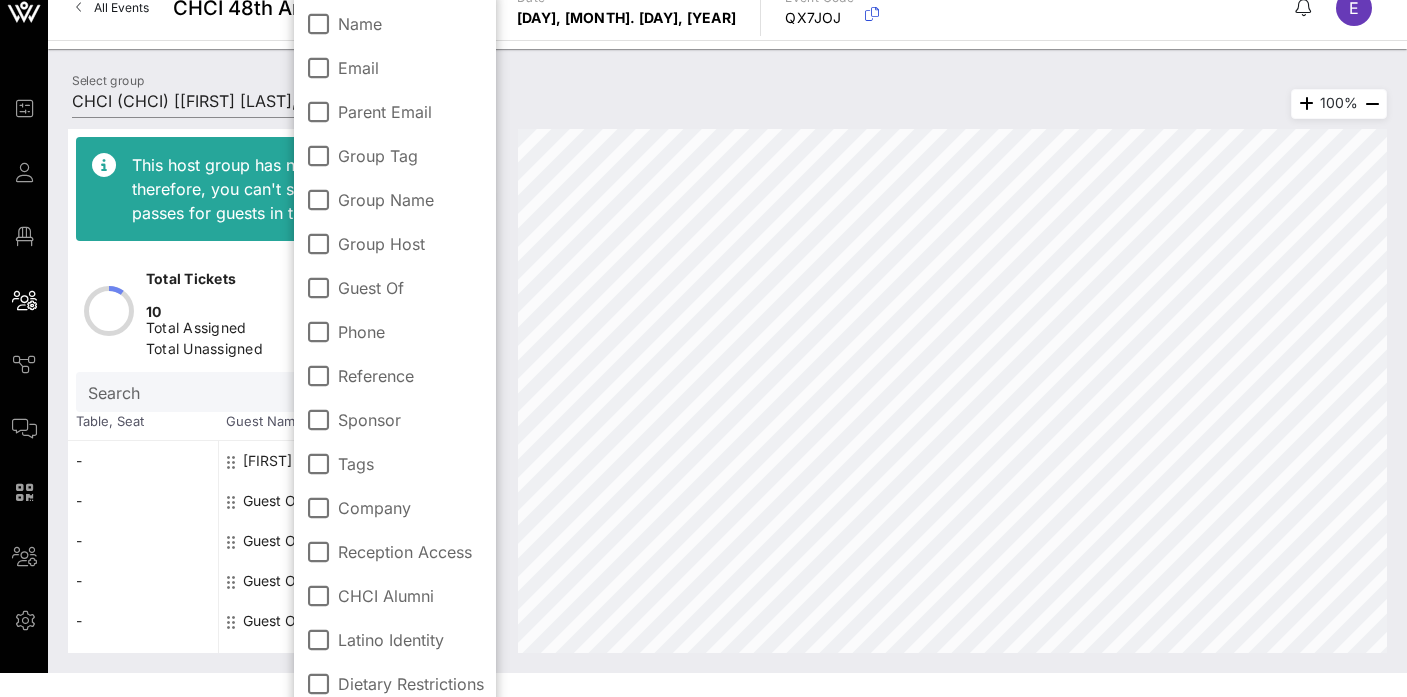 scroll, scrollTop: 0, scrollLeft: 0, axis: both 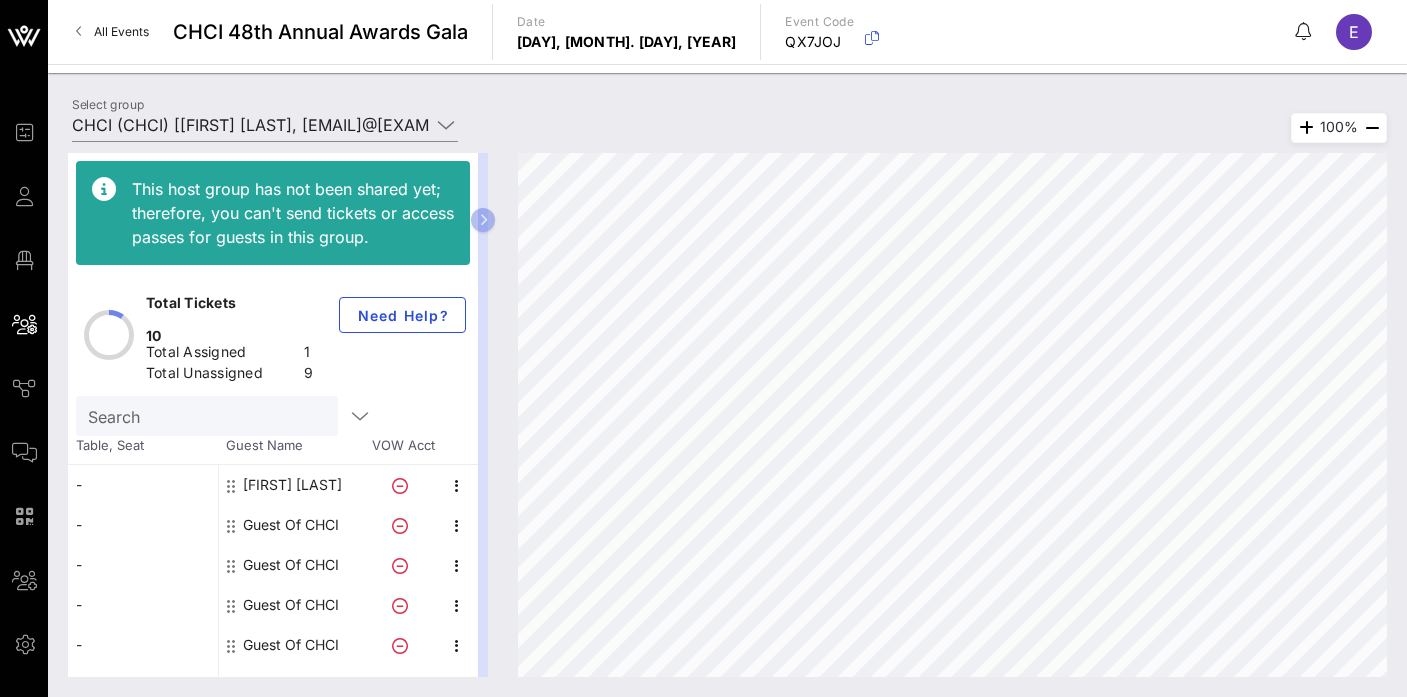 click on "Search" at bounding box center [205, 416] 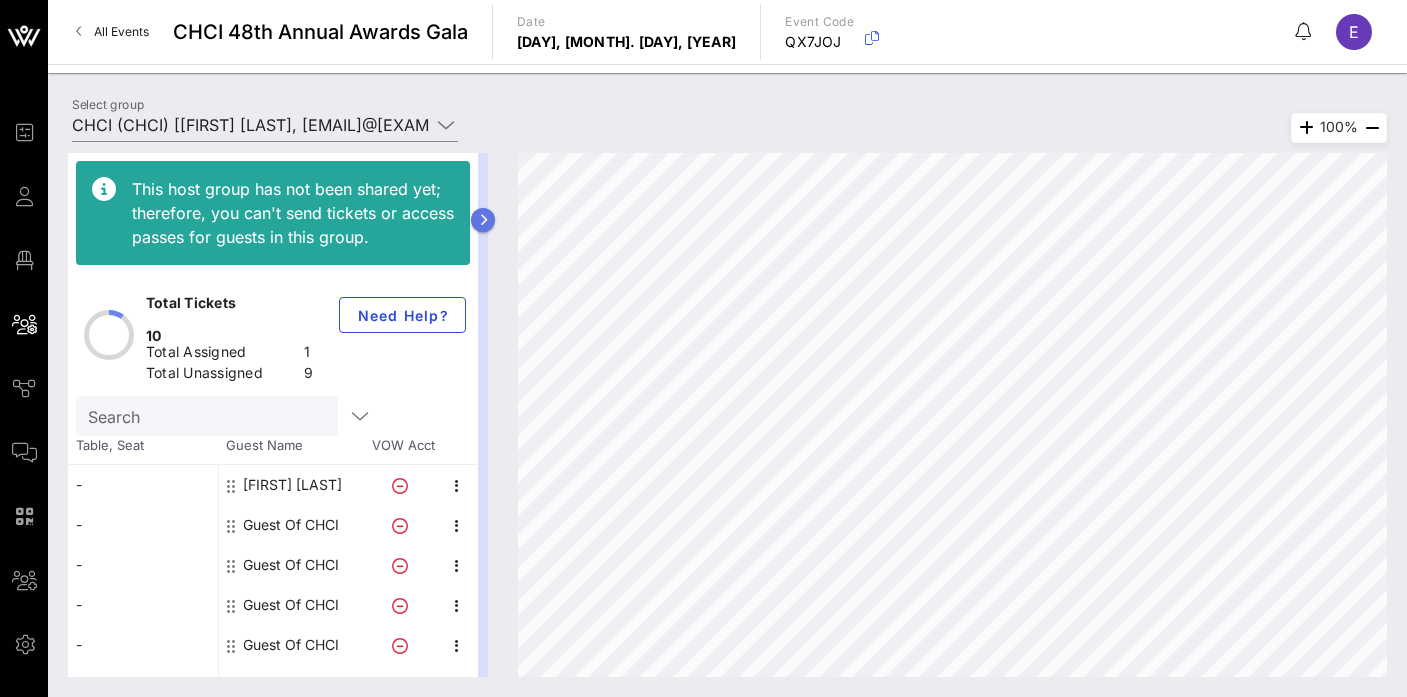 click at bounding box center [483, 220] 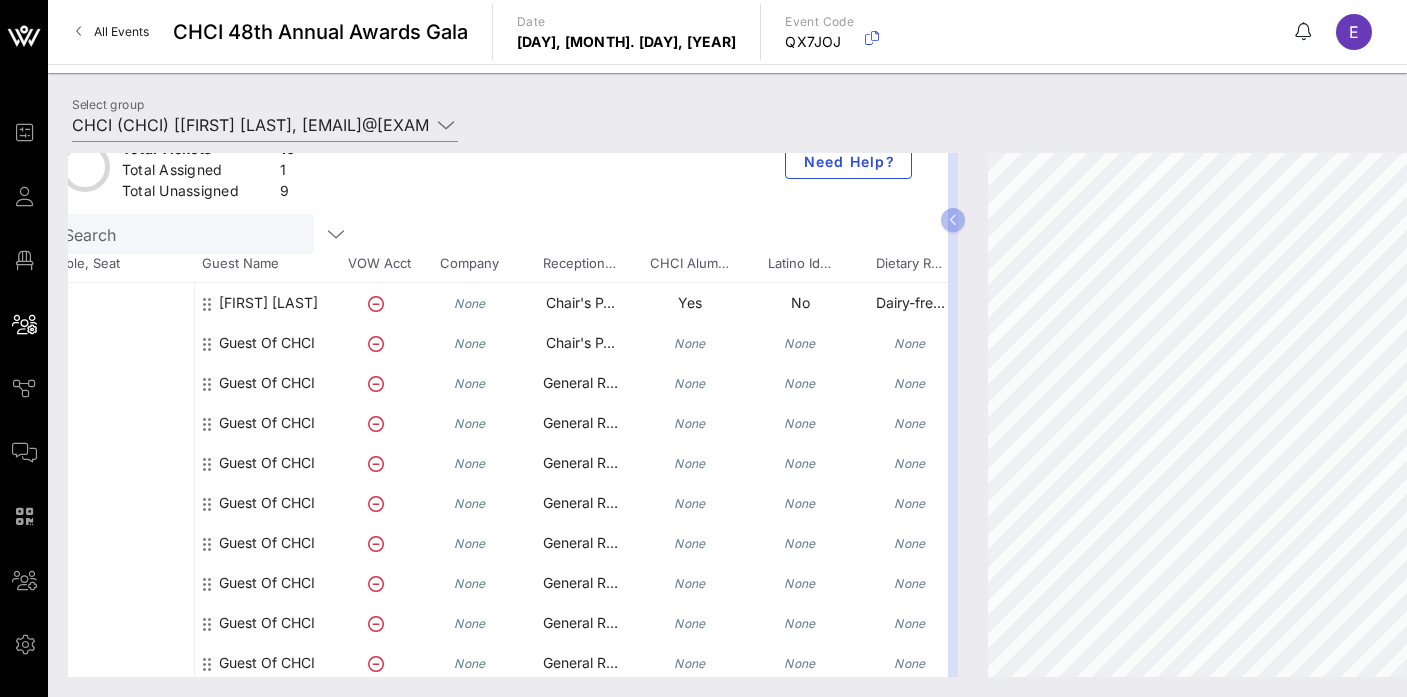 scroll, scrollTop: 130, scrollLeft: 75, axis: both 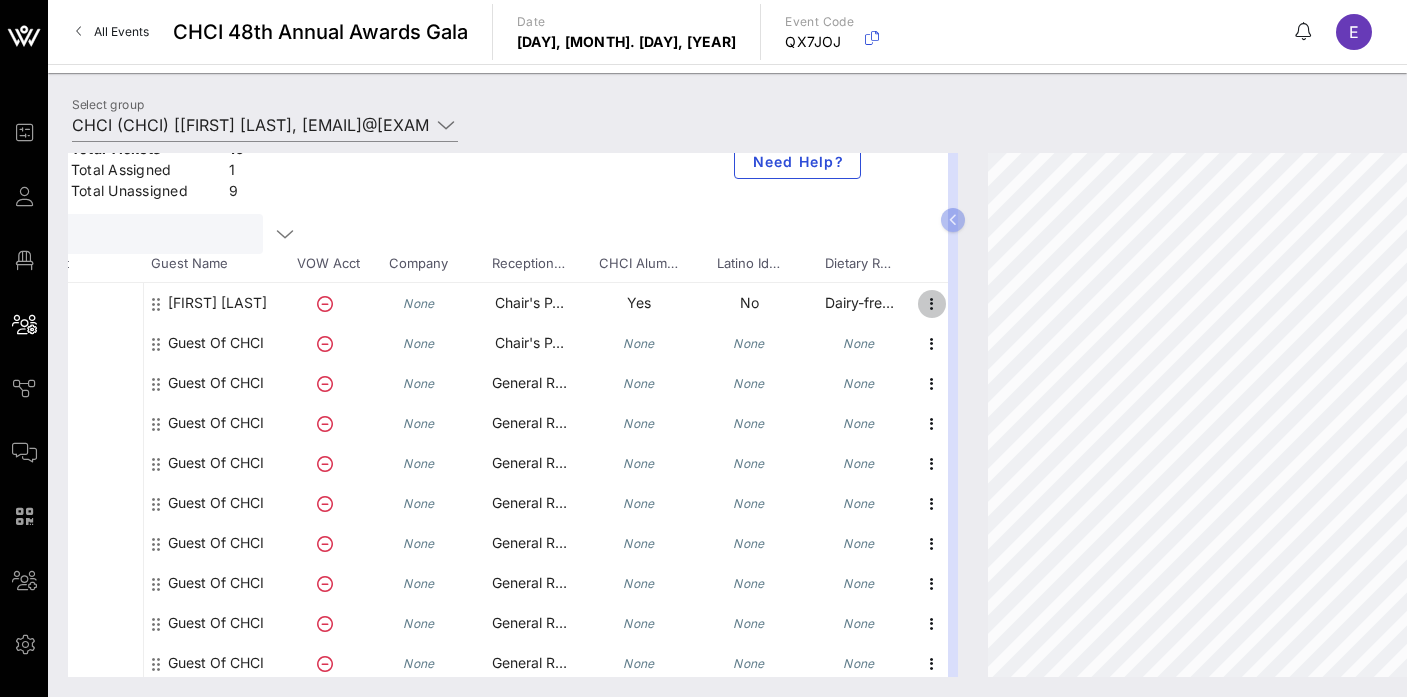 click at bounding box center (932, 304) 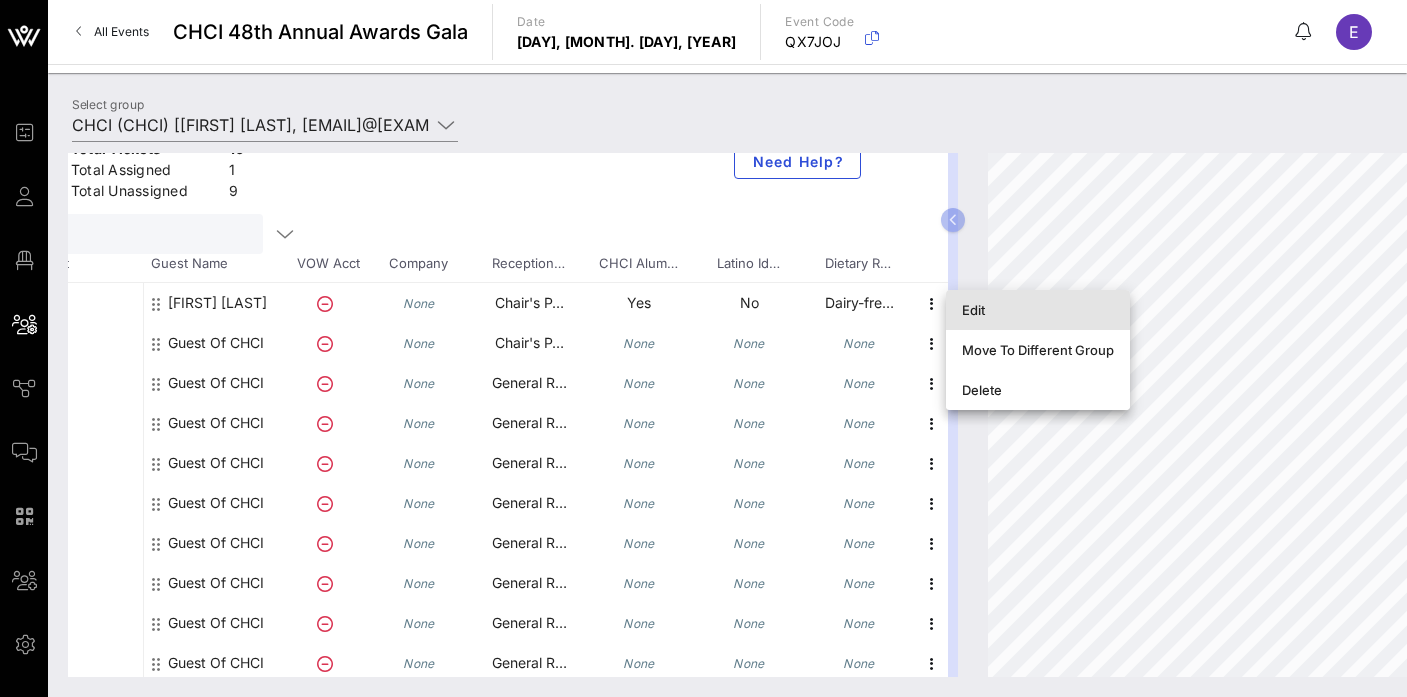 click on "Edit" at bounding box center [1038, 310] 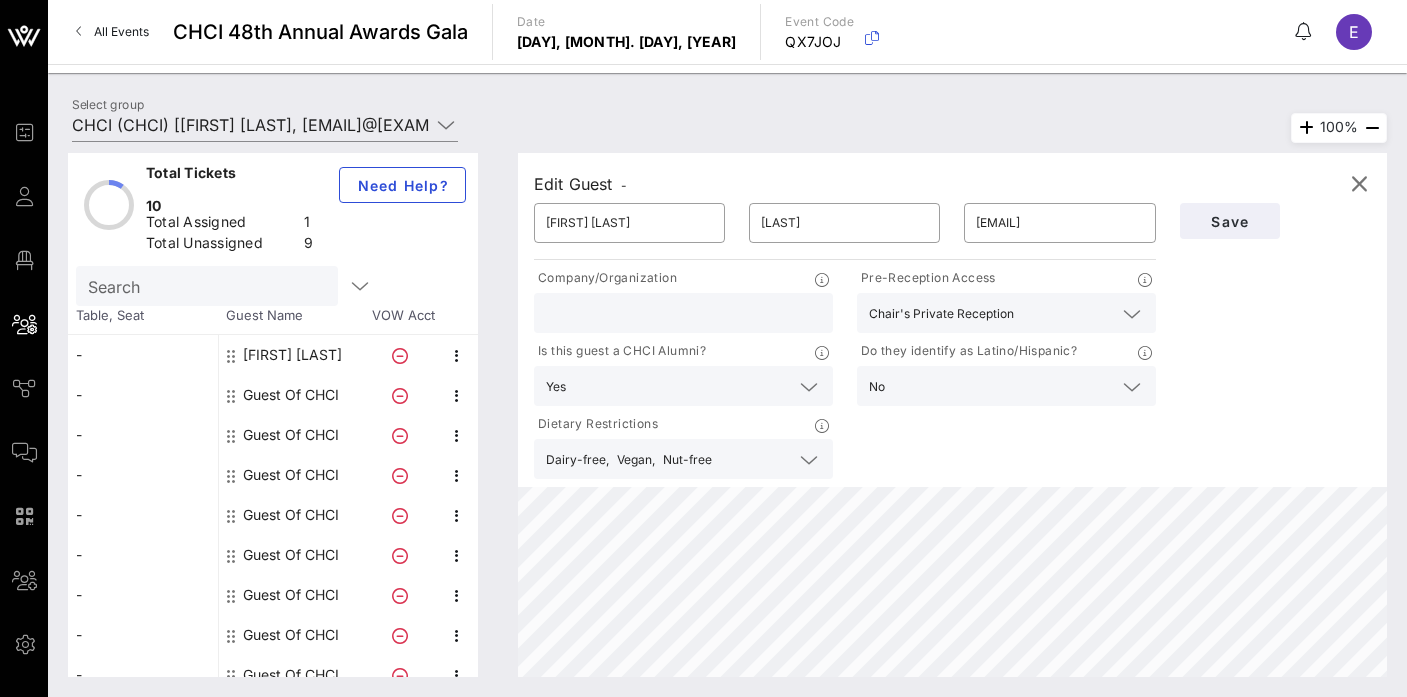 scroll, scrollTop: 154, scrollLeft: 0, axis: vertical 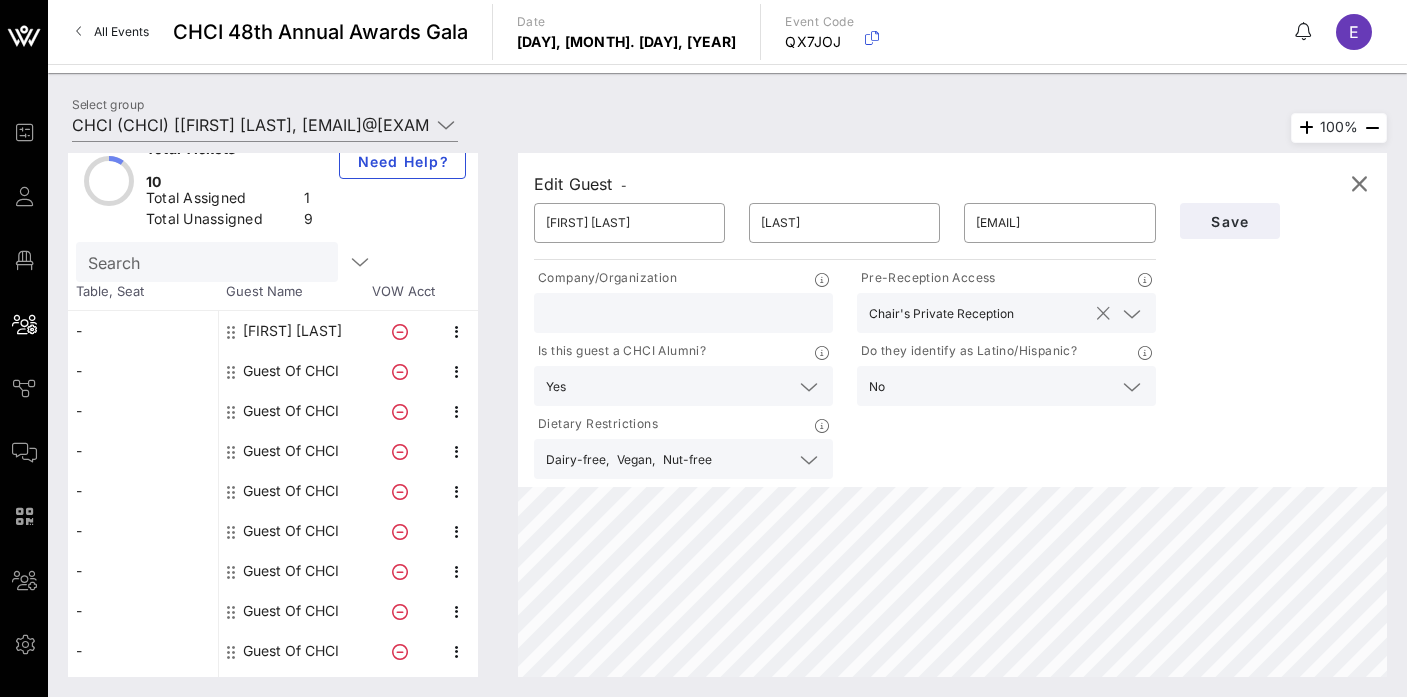 click on "Chair's Private Reception" at bounding box center (941, 314) 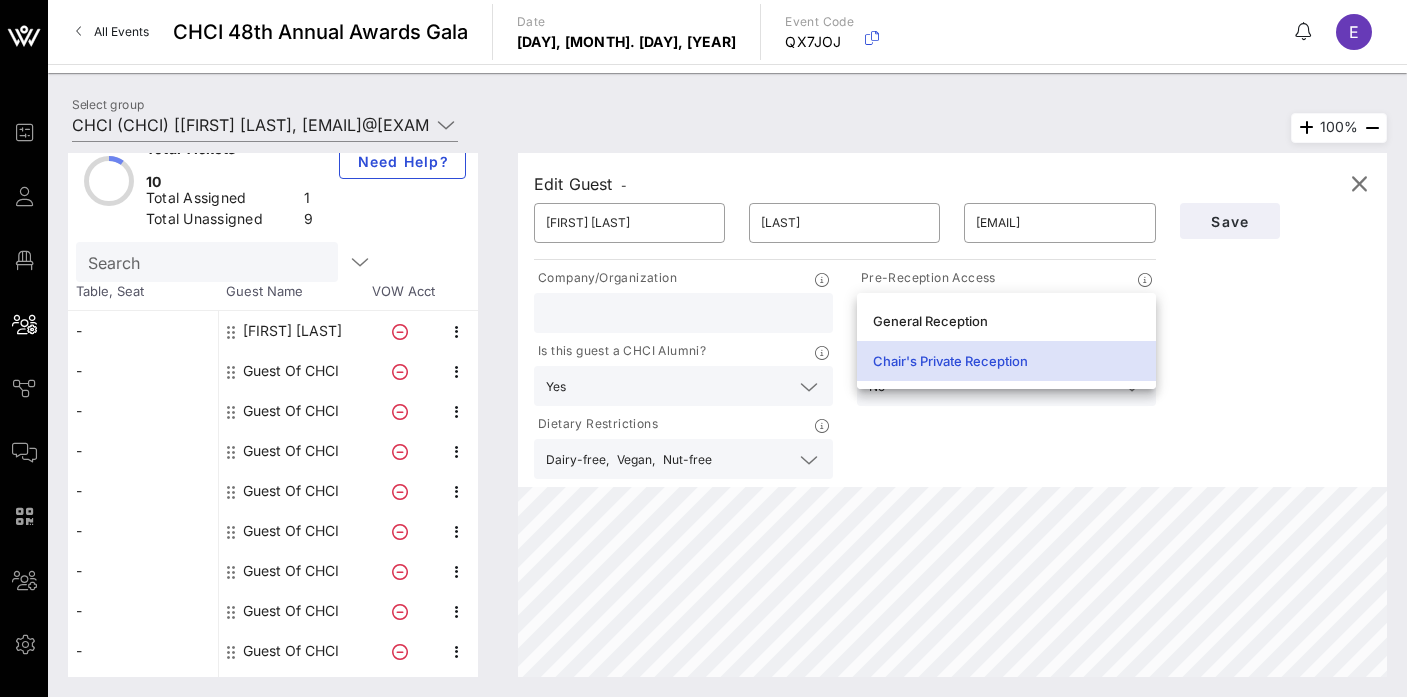 click on "[FIRST] [LAST]" at bounding box center [727, 415] 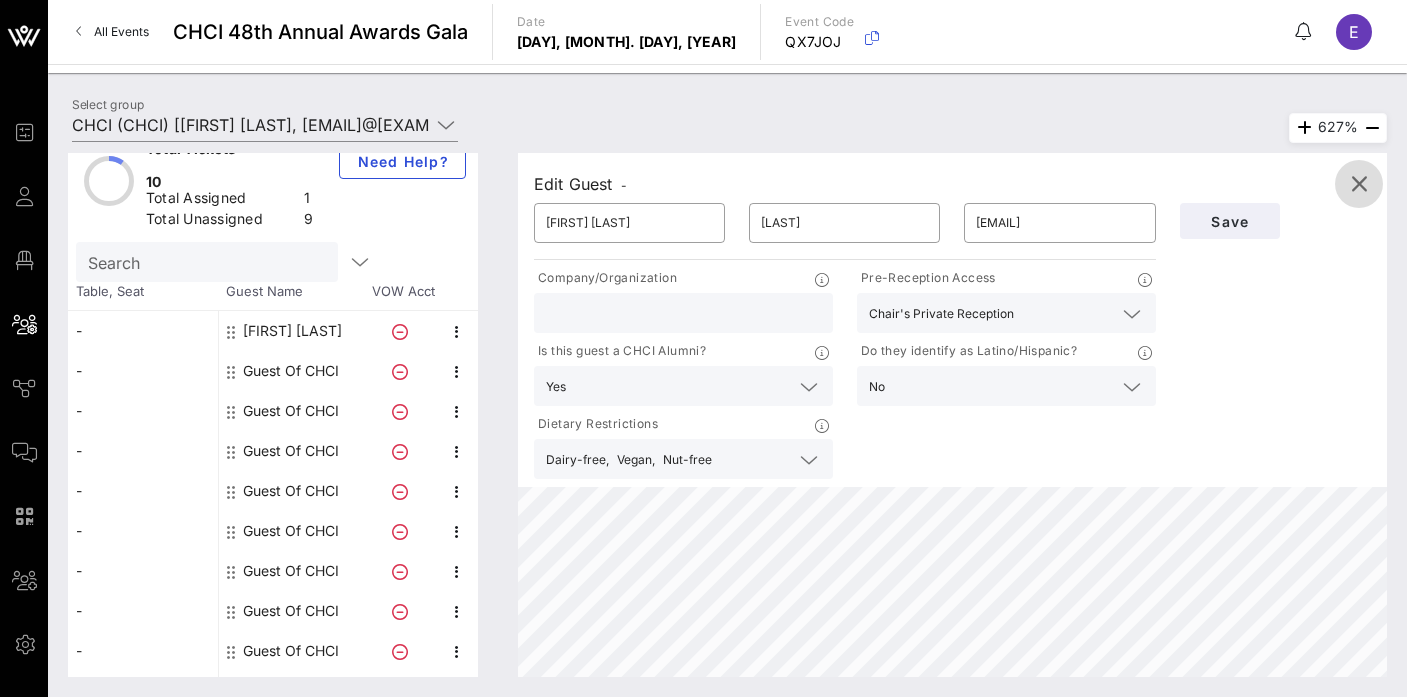 click at bounding box center (1359, 184) 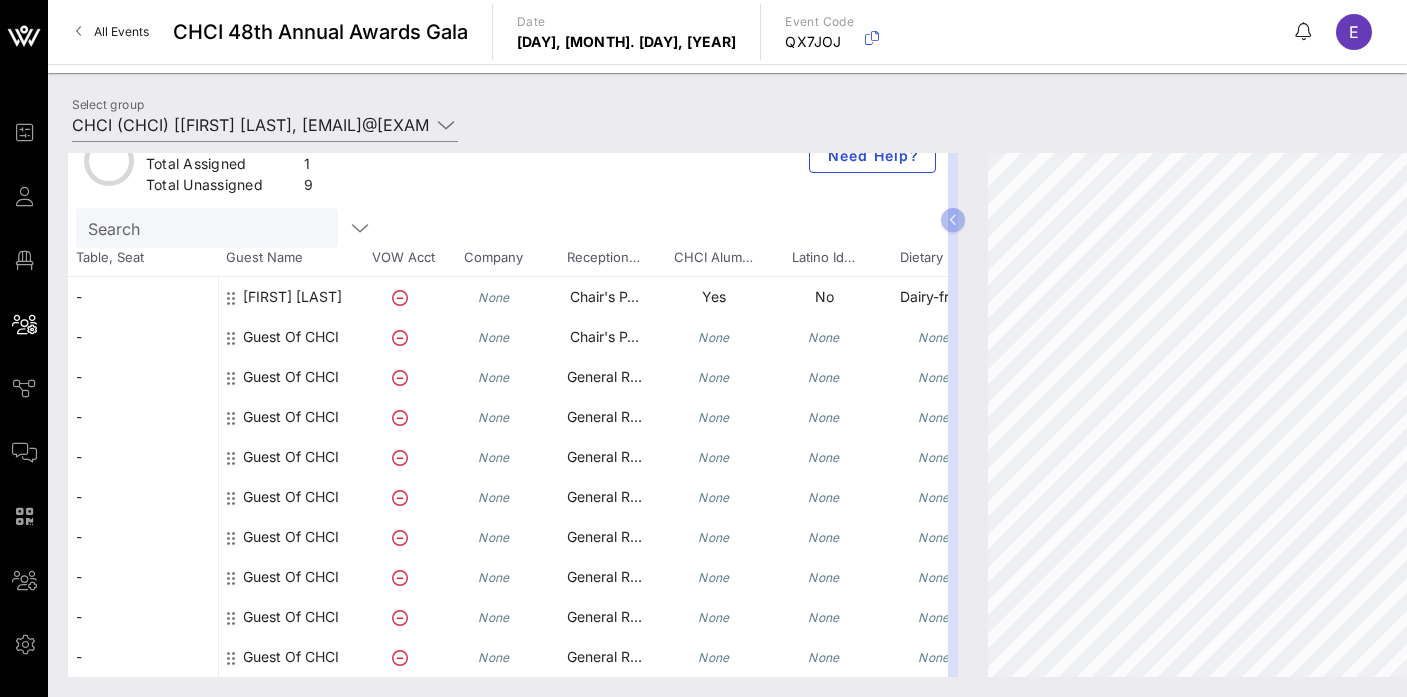 scroll, scrollTop: 130, scrollLeft: 0, axis: vertical 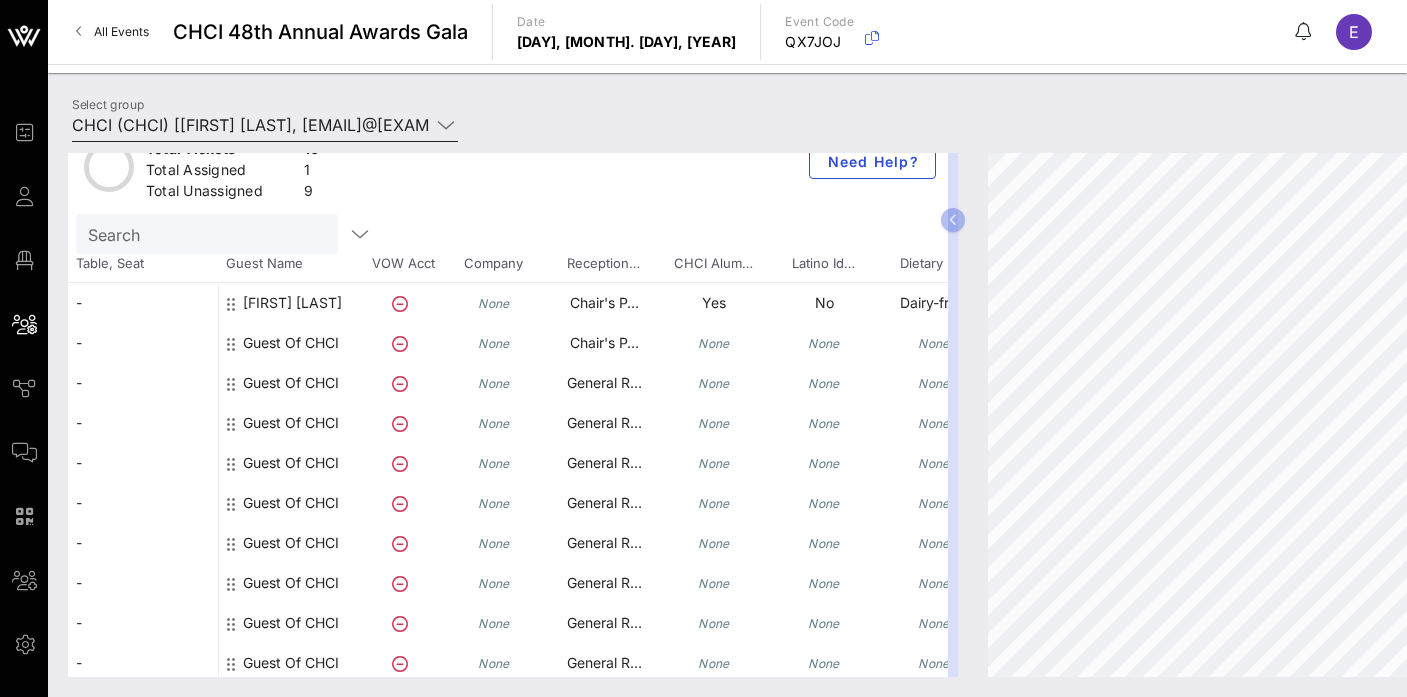 click on "CHCI (CHCI) [[FIRST] [LAST], [EMAIL]@[EXAMPLE.COM]]" at bounding box center [251, 125] 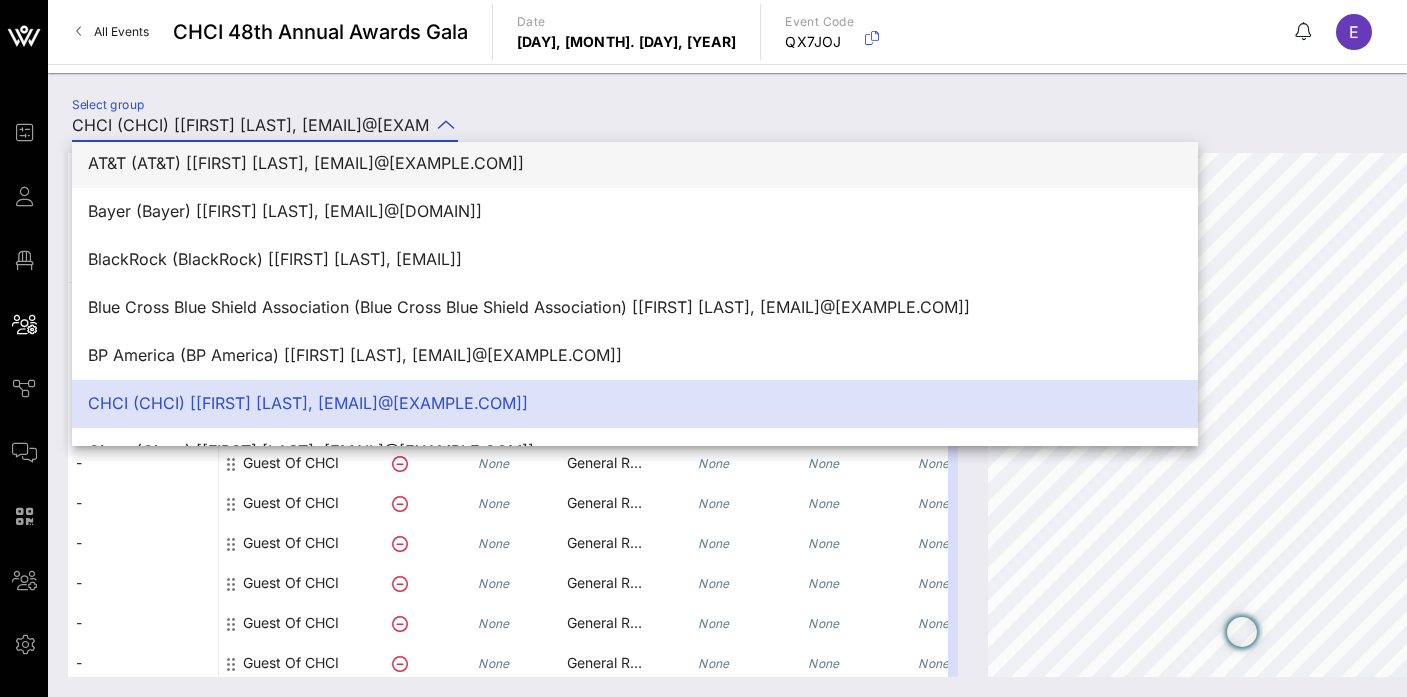click on "AT&T (AT&T) [[FIRST] [LAST], [EMAIL]@[EXAMPLE.COM]]" at bounding box center (635, 163) 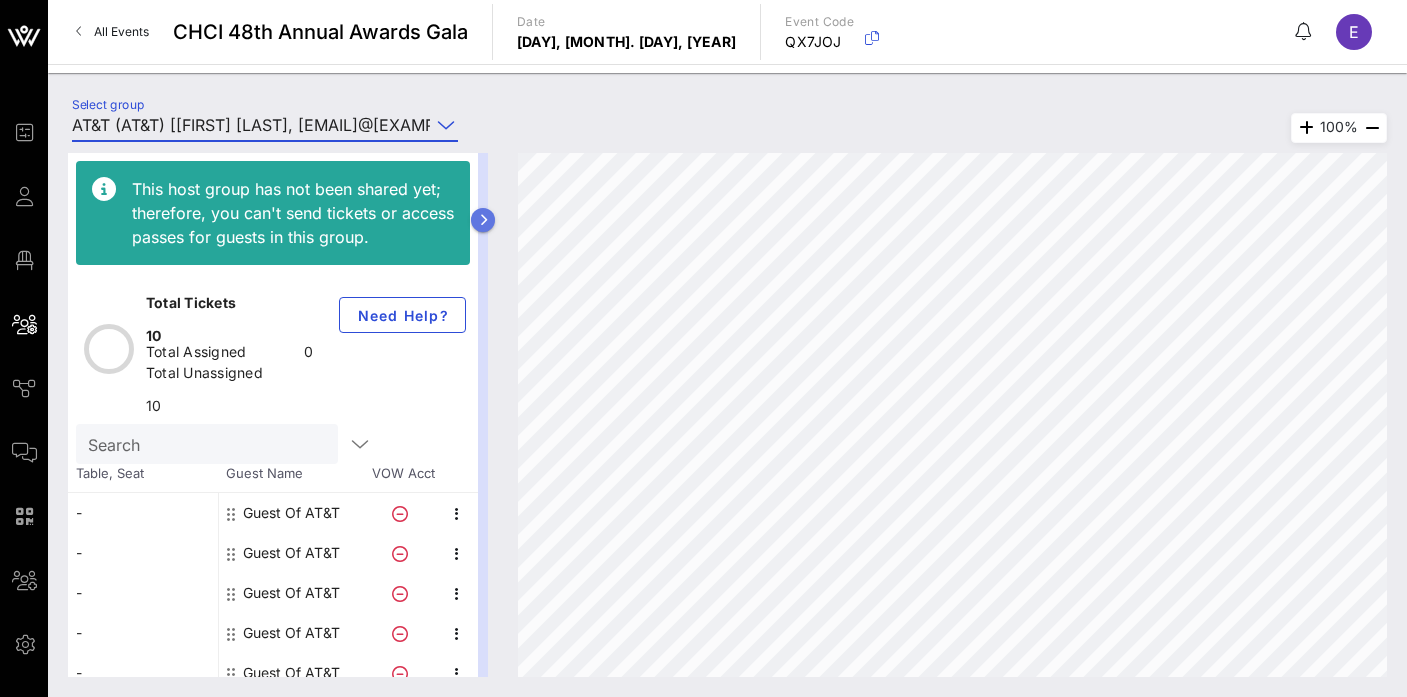 click at bounding box center [483, 220] 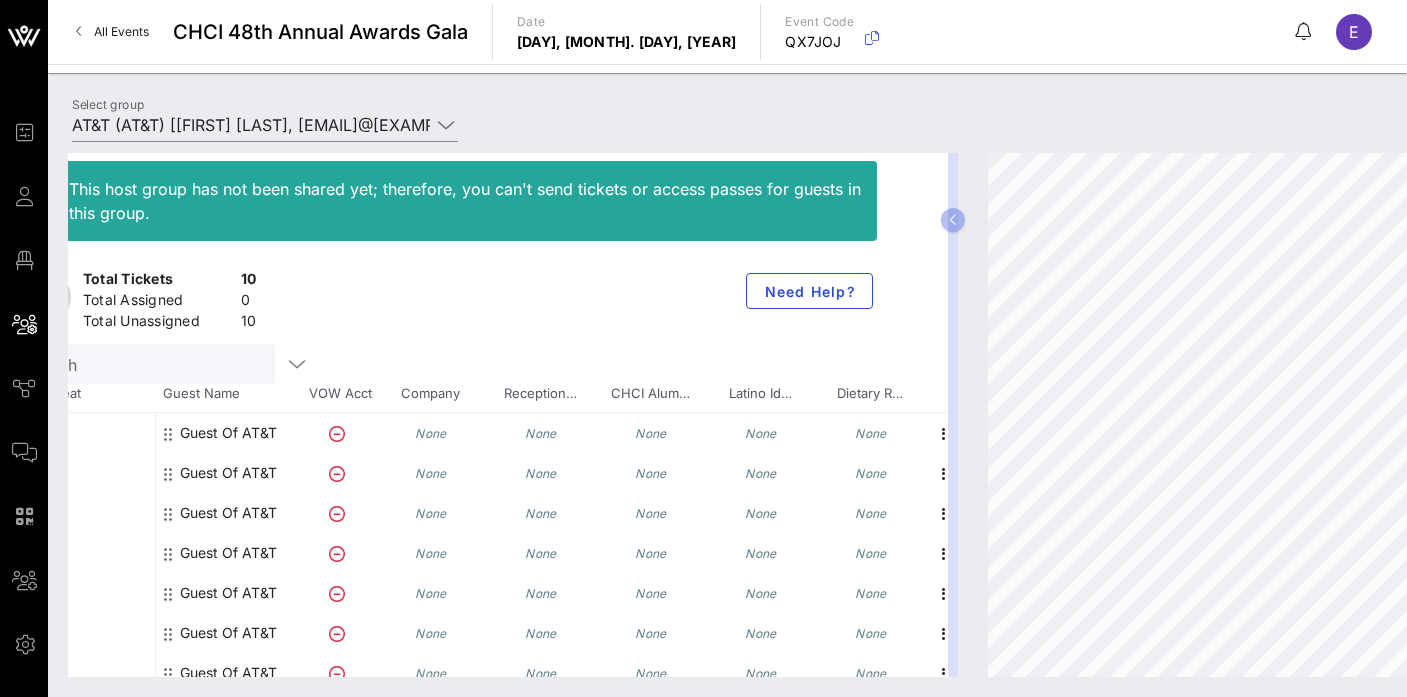 scroll, scrollTop: 0, scrollLeft: 75, axis: horizontal 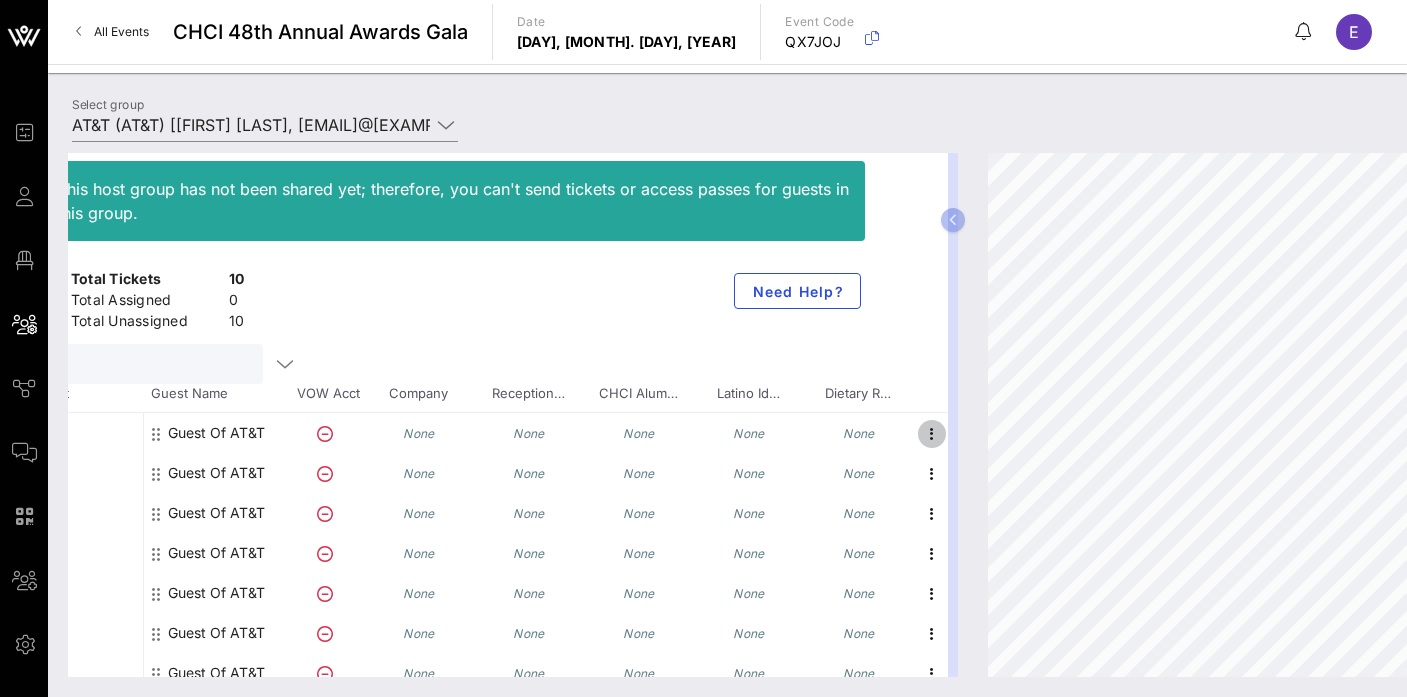 click at bounding box center (932, 434) 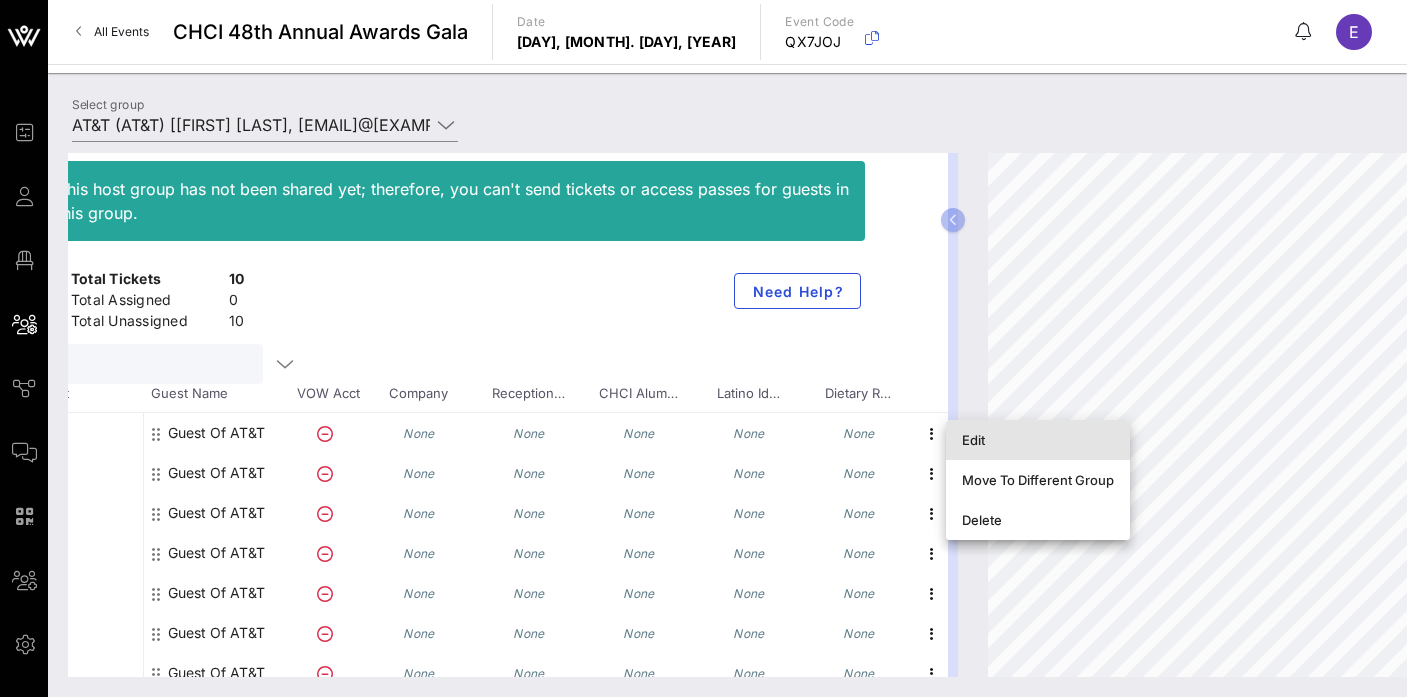 click on "Edit" at bounding box center [1038, 440] 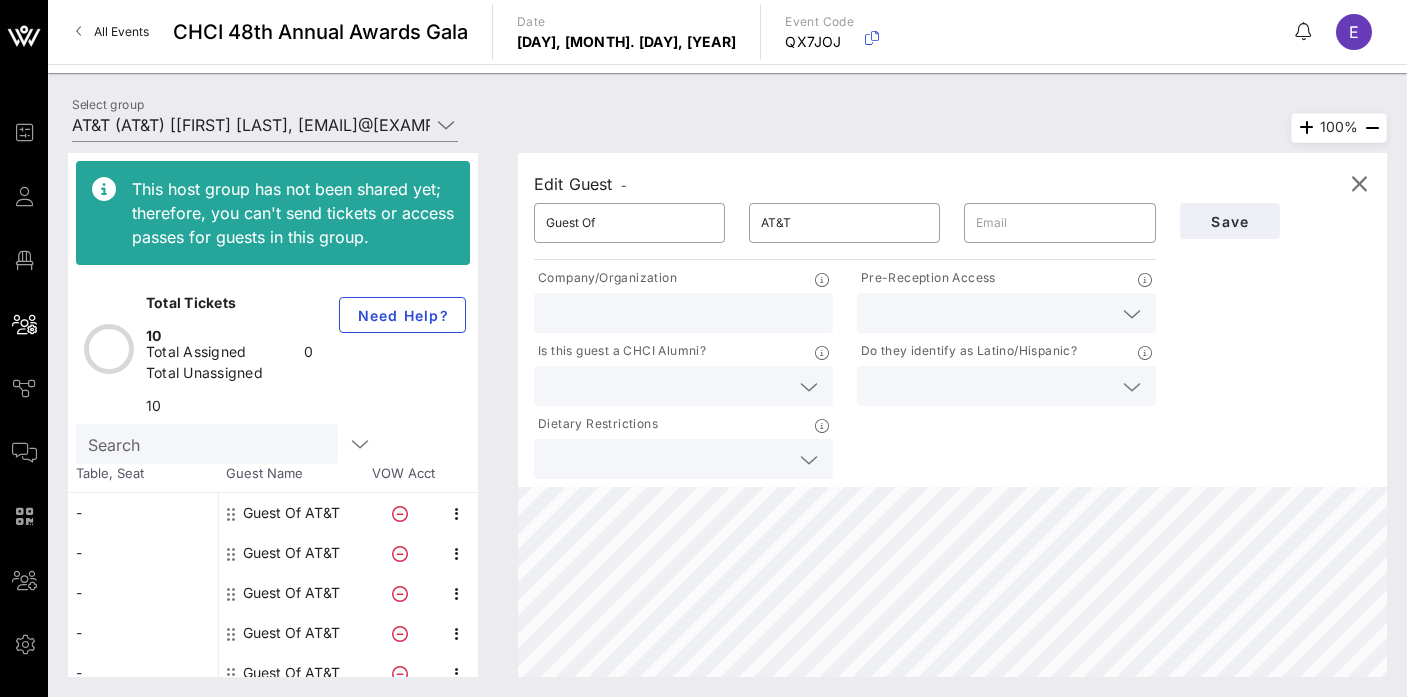 scroll, scrollTop: 0, scrollLeft: 0, axis: both 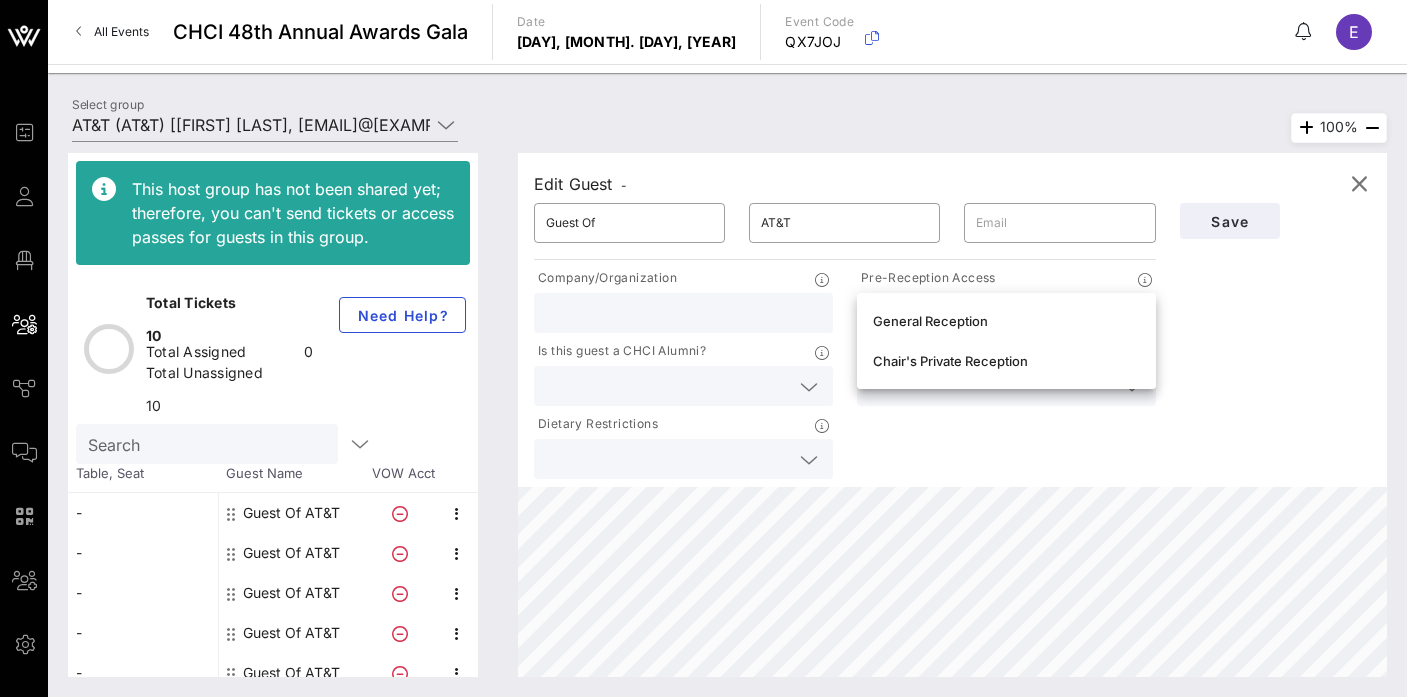click on "Select group AT&T (AT&T) [[FIRST] [LAST], [EMAIL]@[EXAMPLE.COM]]" at bounding box center (727, 128) 